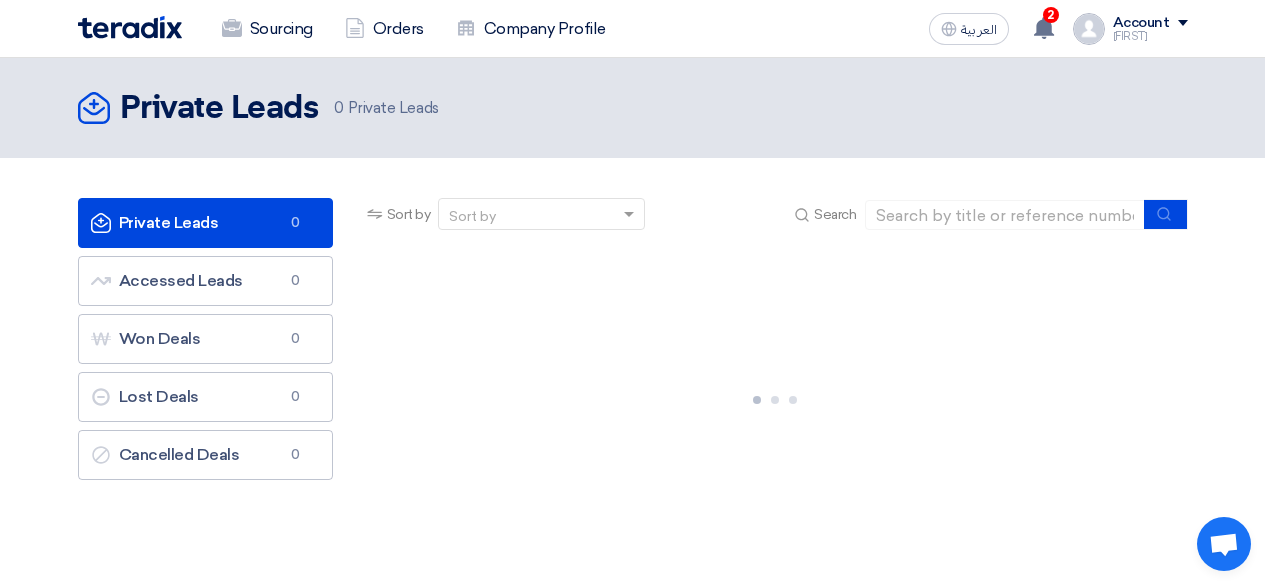 scroll, scrollTop: 0, scrollLeft: 0, axis: both 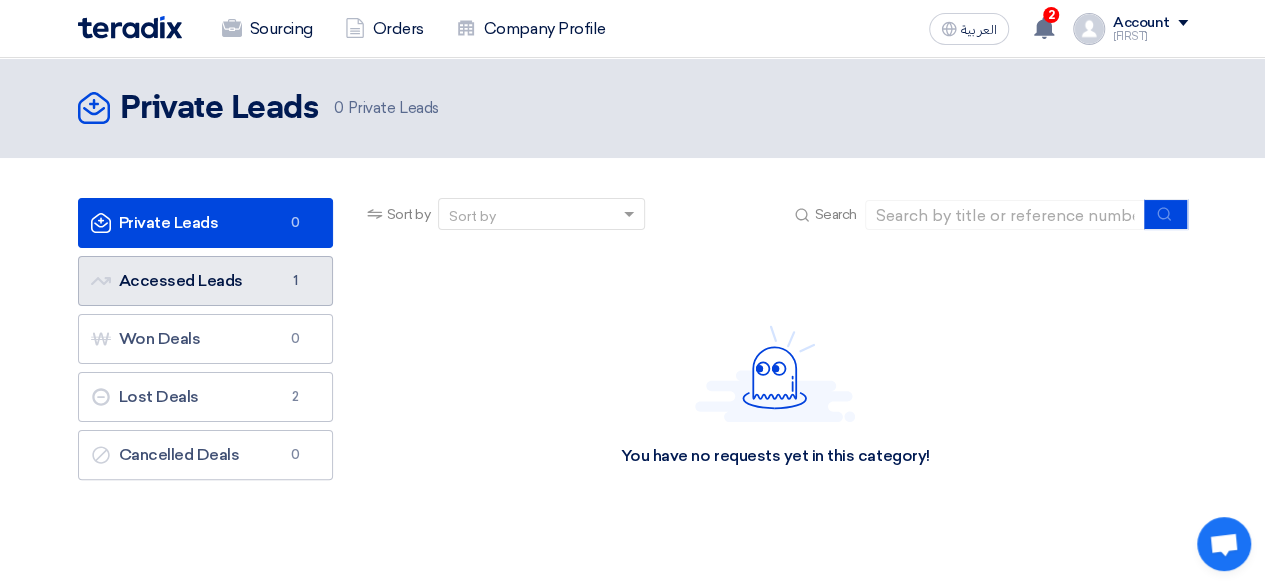 click on "Accessed Leads
Accessed Leads
1" 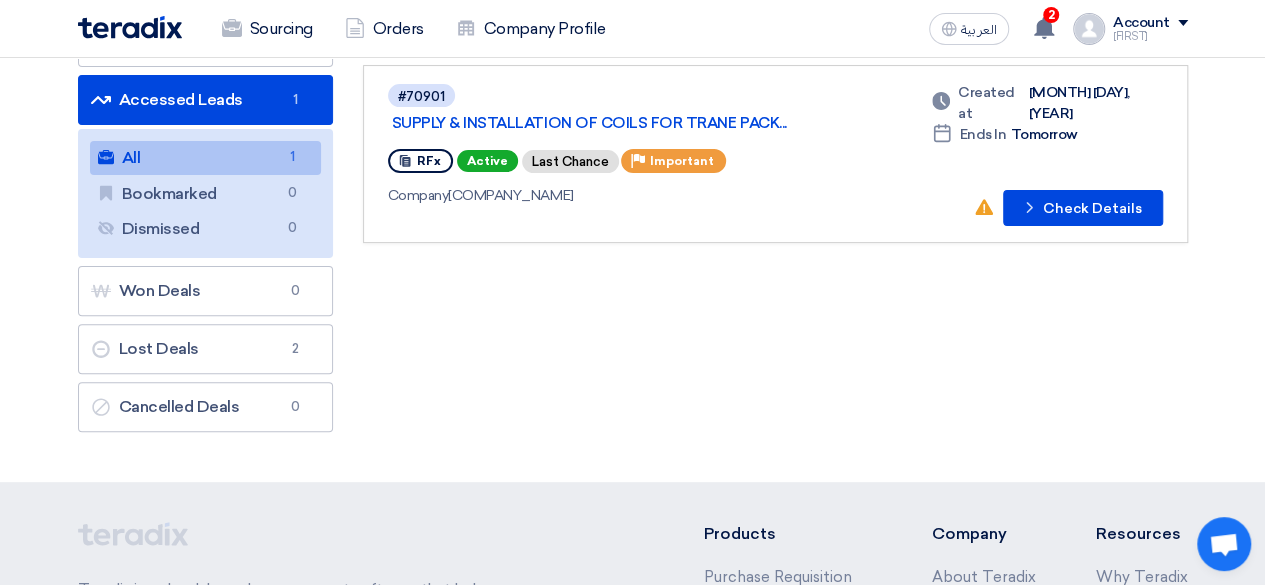 scroll, scrollTop: 200, scrollLeft: 0, axis: vertical 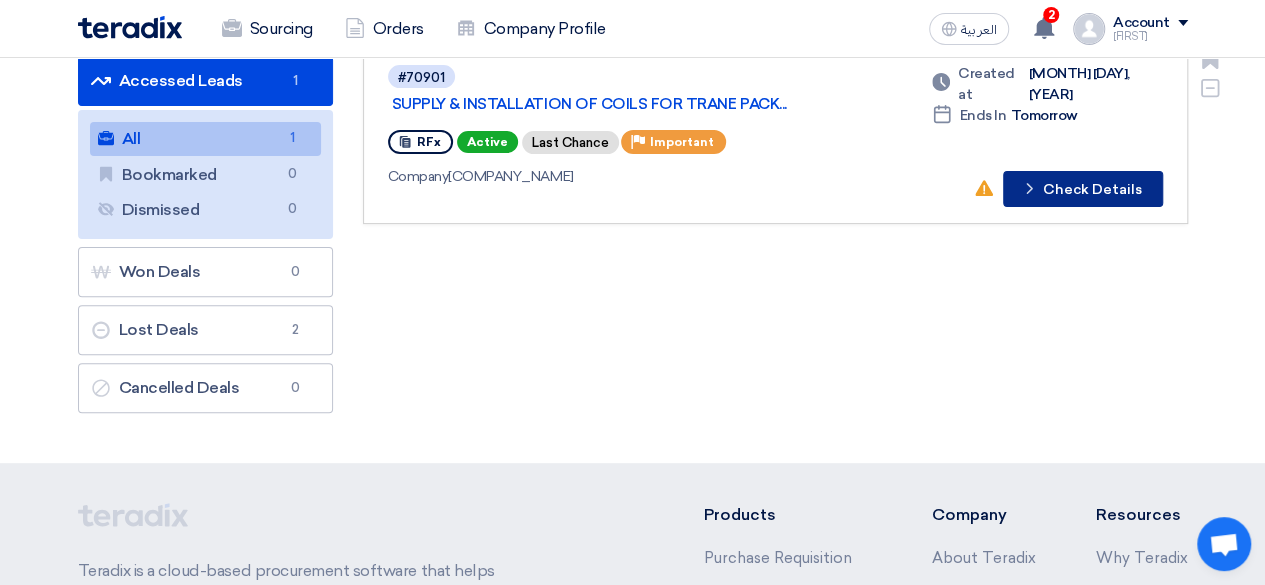 click on "Check details
Check Details" 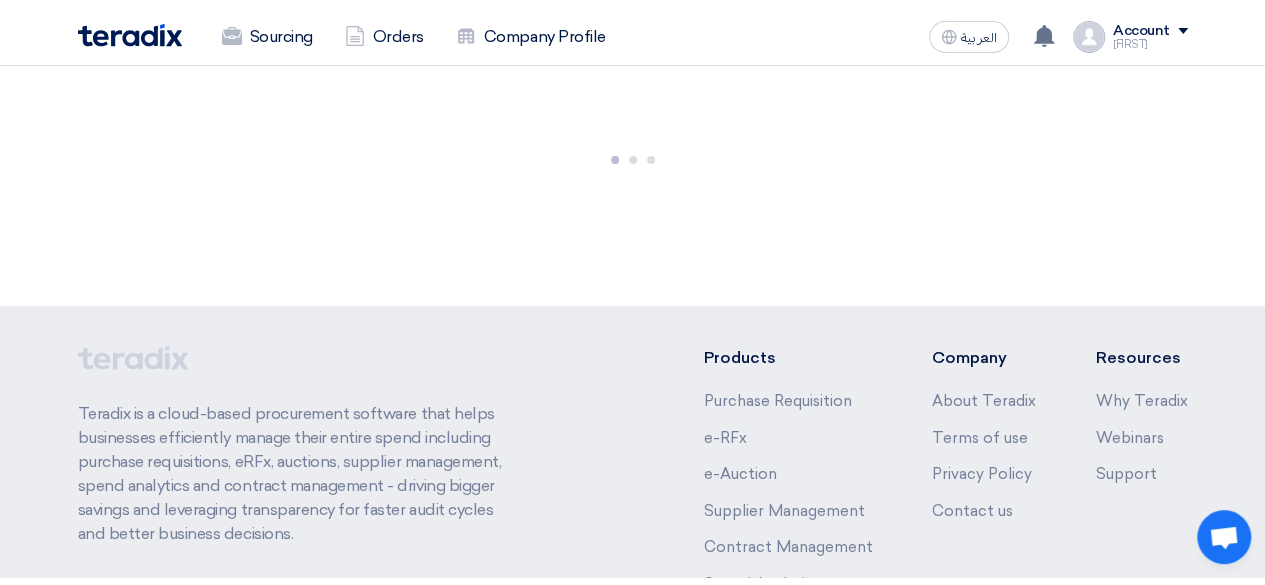 scroll, scrollTop: 0, scrollLeft: 0, axis: both 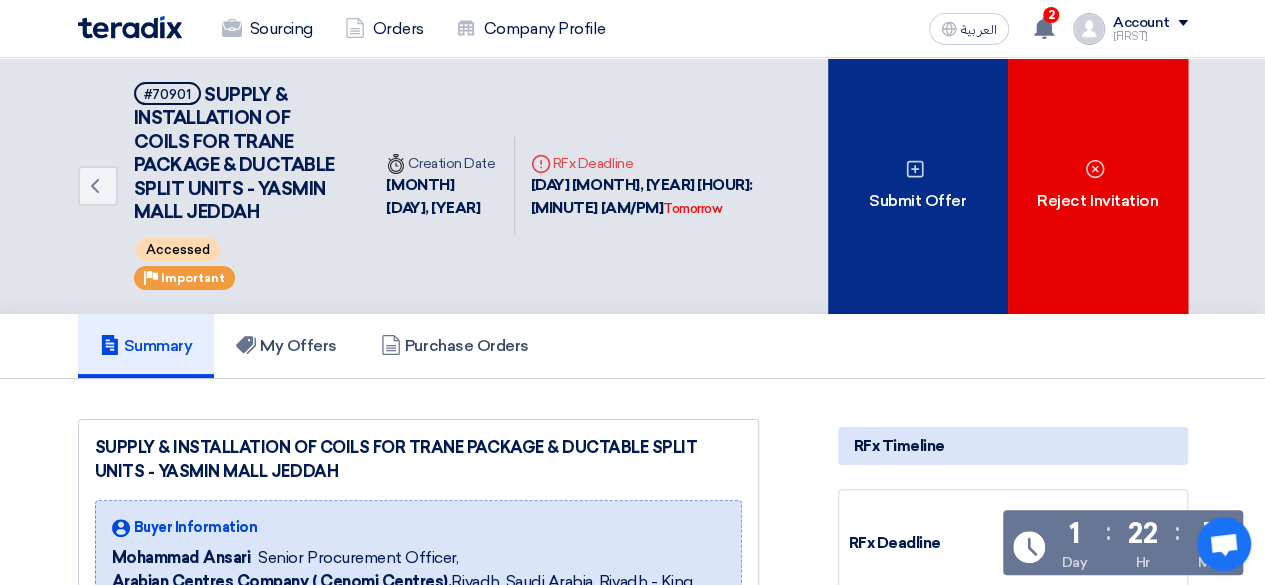 click on "Submit Offer" 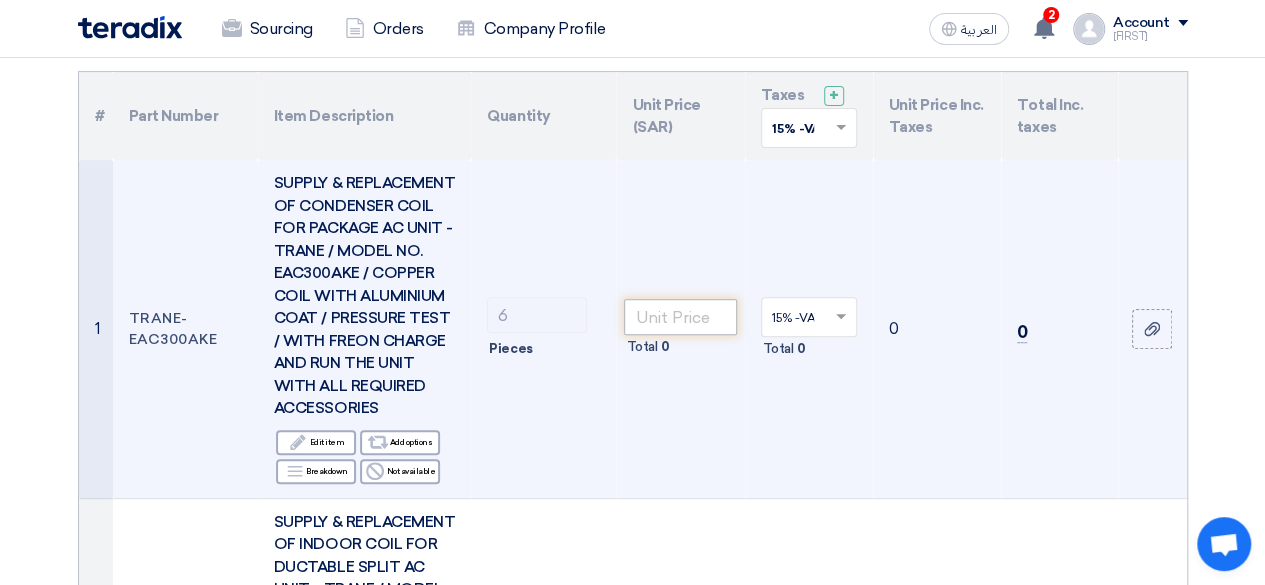 scroll, scrollTop: 200, scrollLeft: 0, axis: vertical 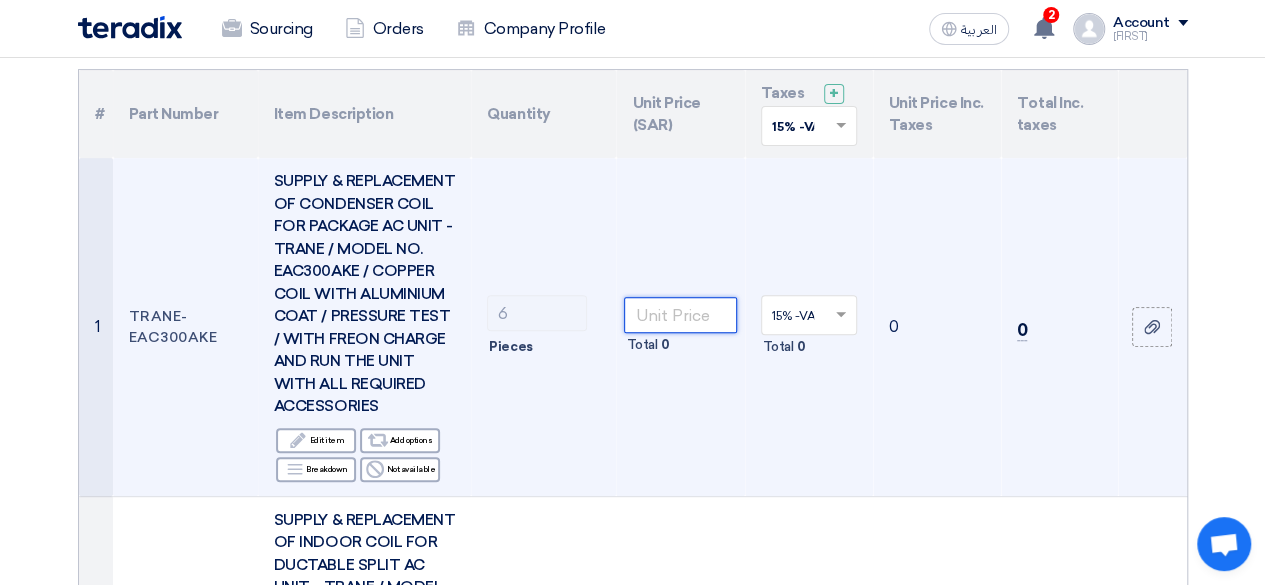 click 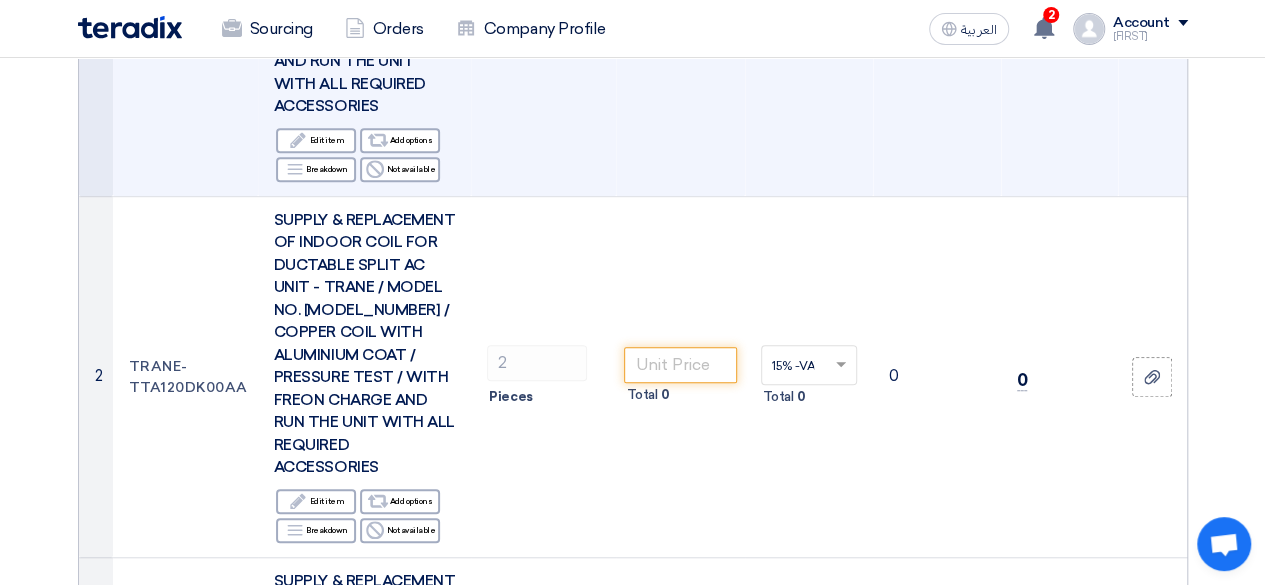 scroll, scrollTop: 200, scrollLeft: 0, axis: vertical 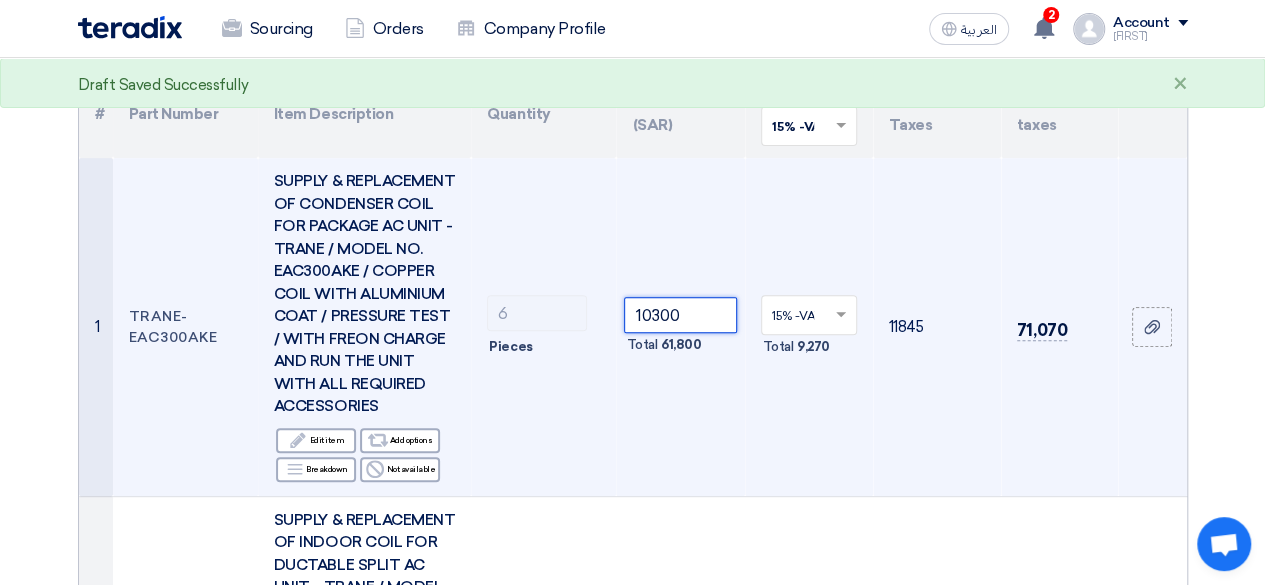 type on "10300" 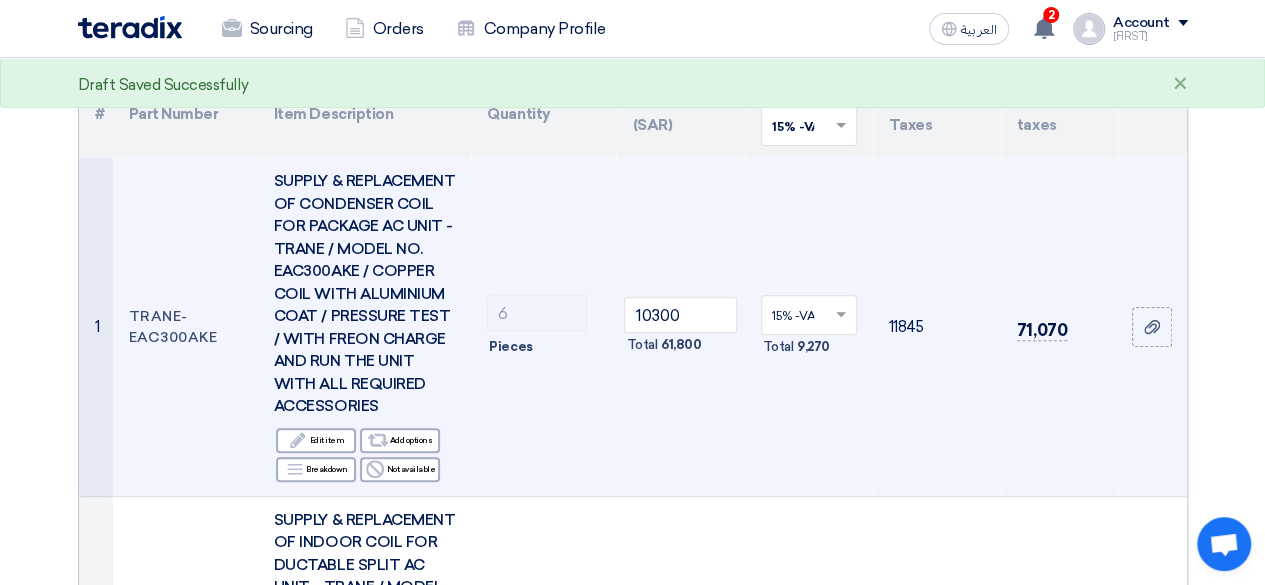 click on "10300
Total
61,800" 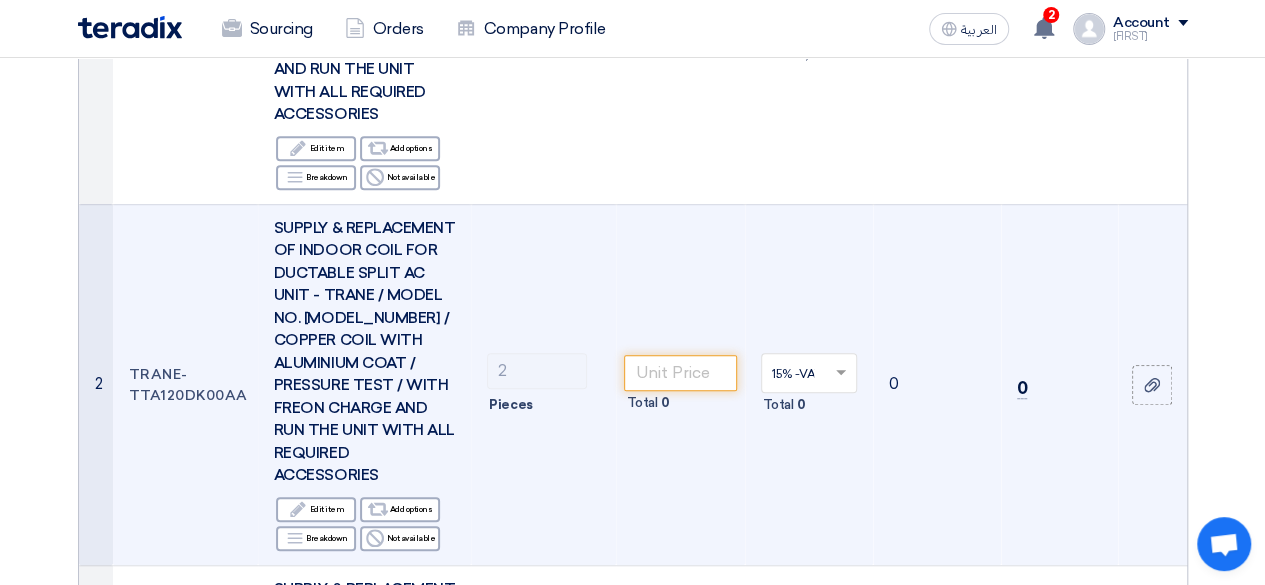 scroll, scrollTop: 500, scrollLeft: 0, axis: vertical 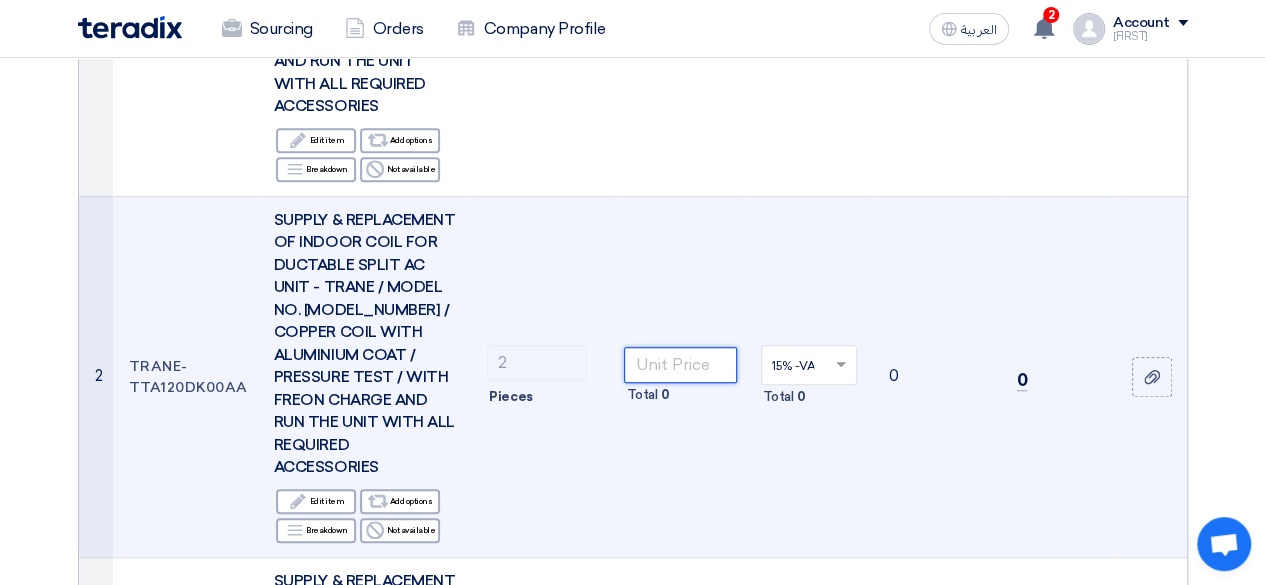 click 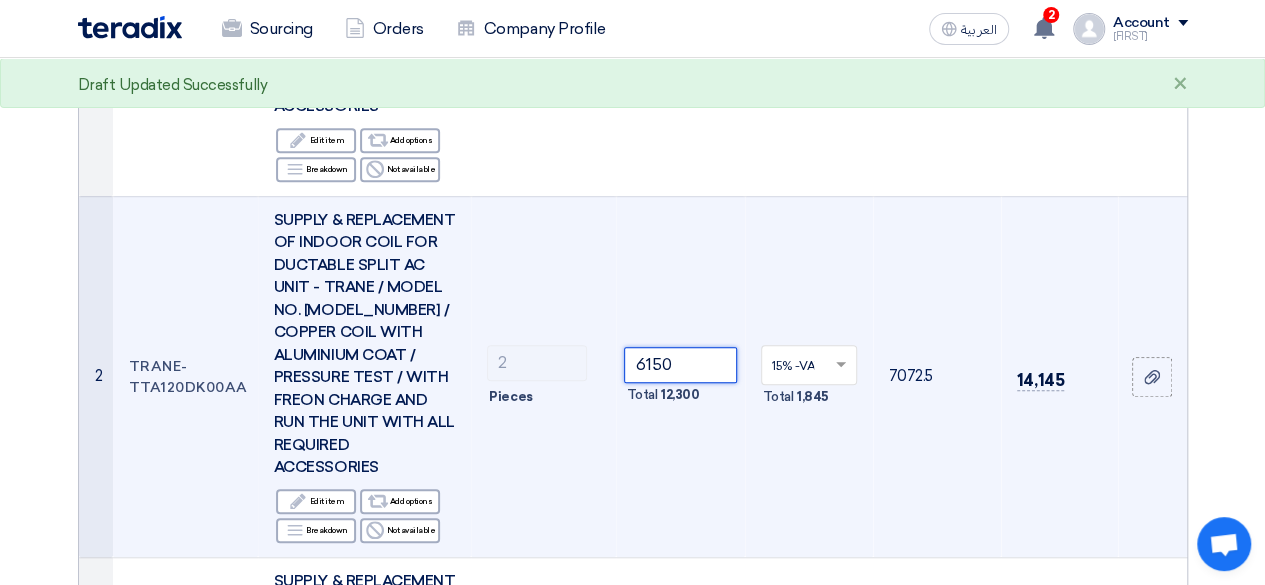 type on "6150" 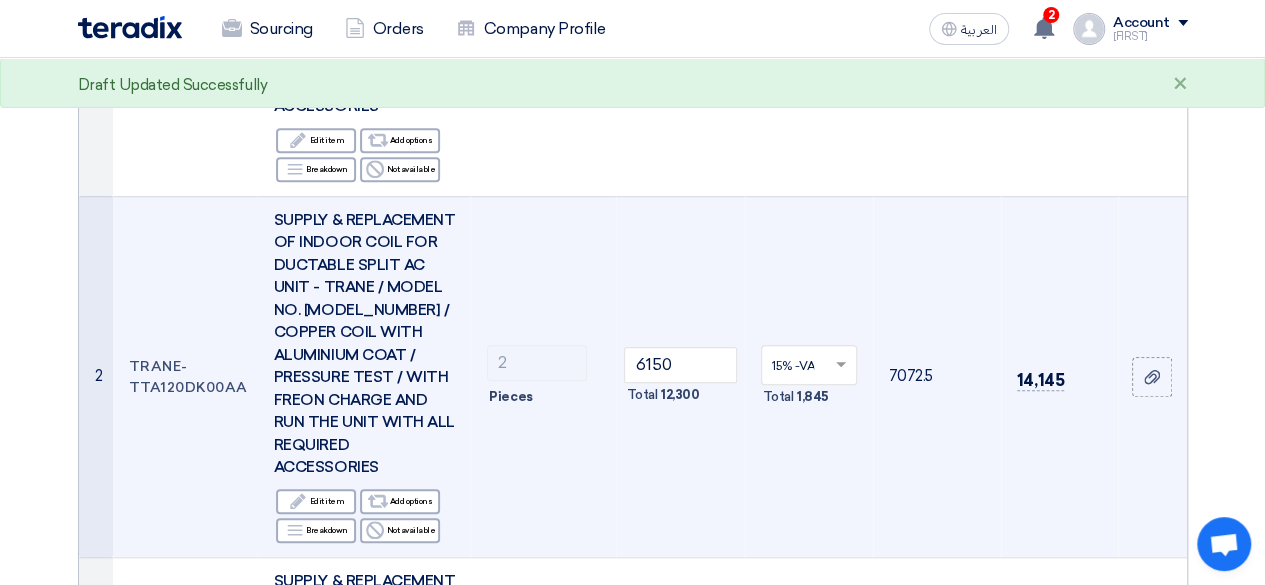 click on "[NUMBER]% -VAT
×
Total
[NUMBER]" 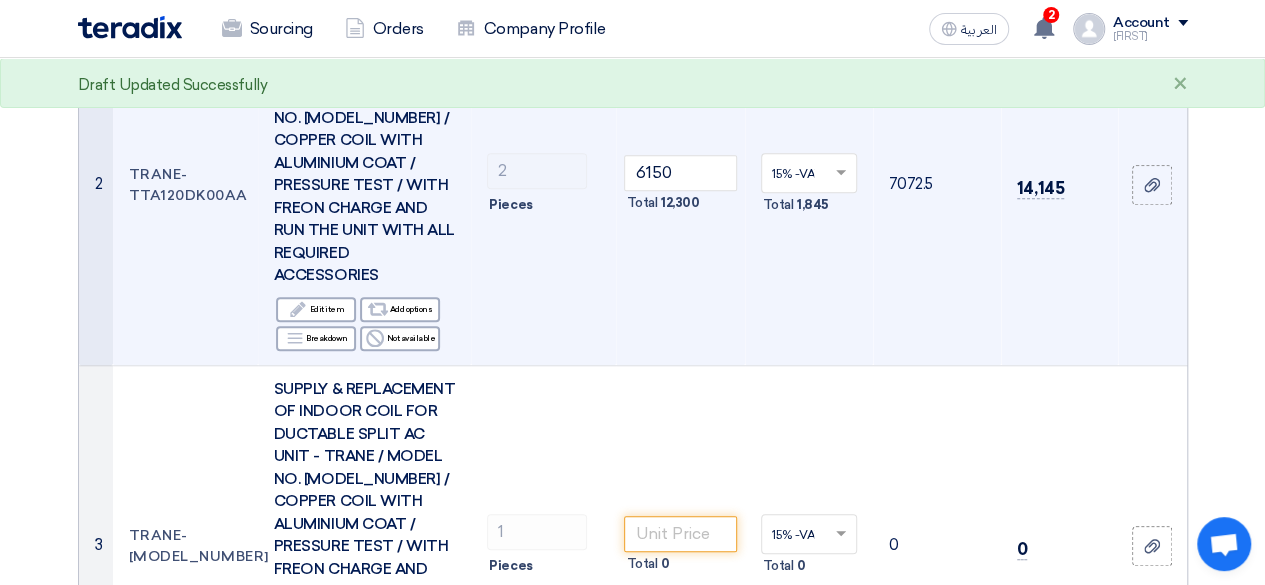 scroll, scrollTop: 700, scrollLeft: 0, axis: vertical 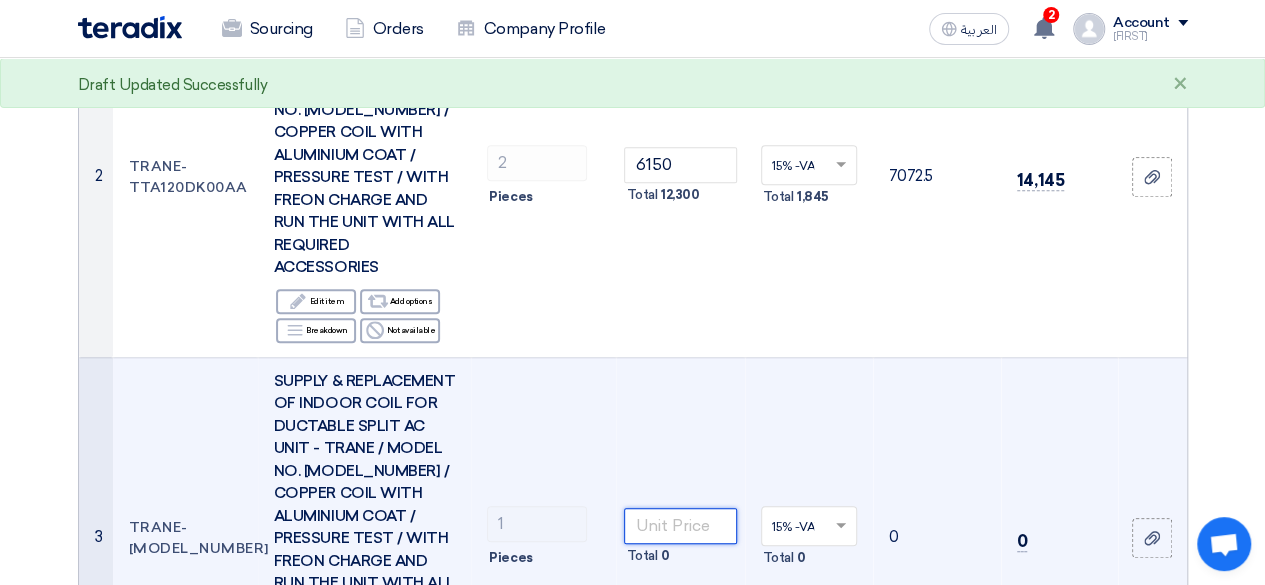 click 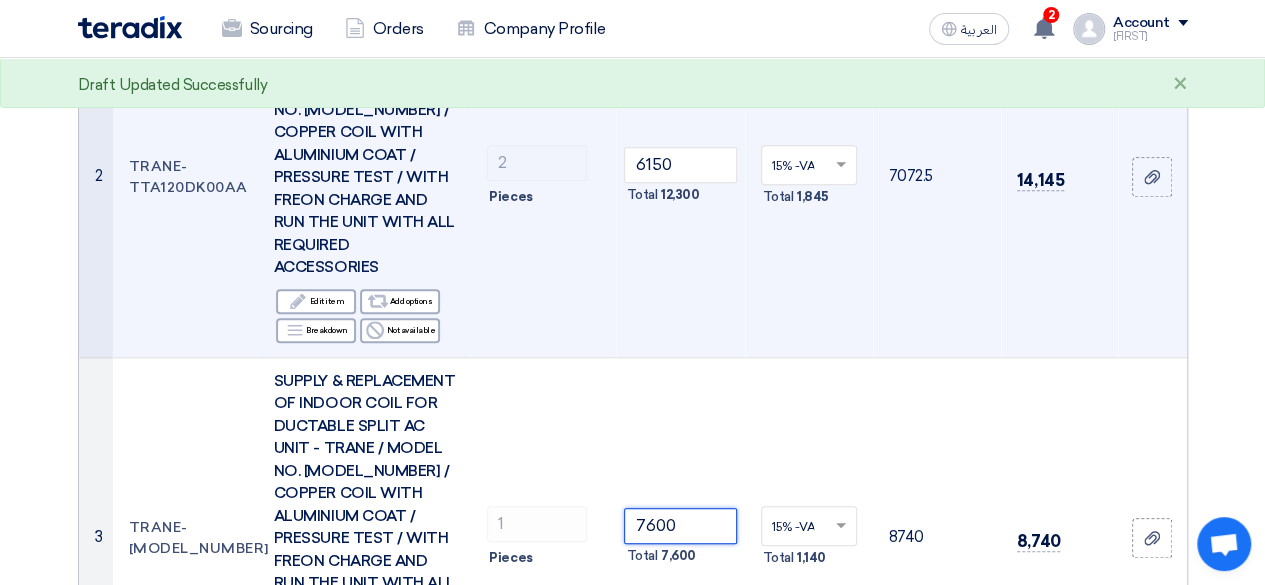 type on "7600" 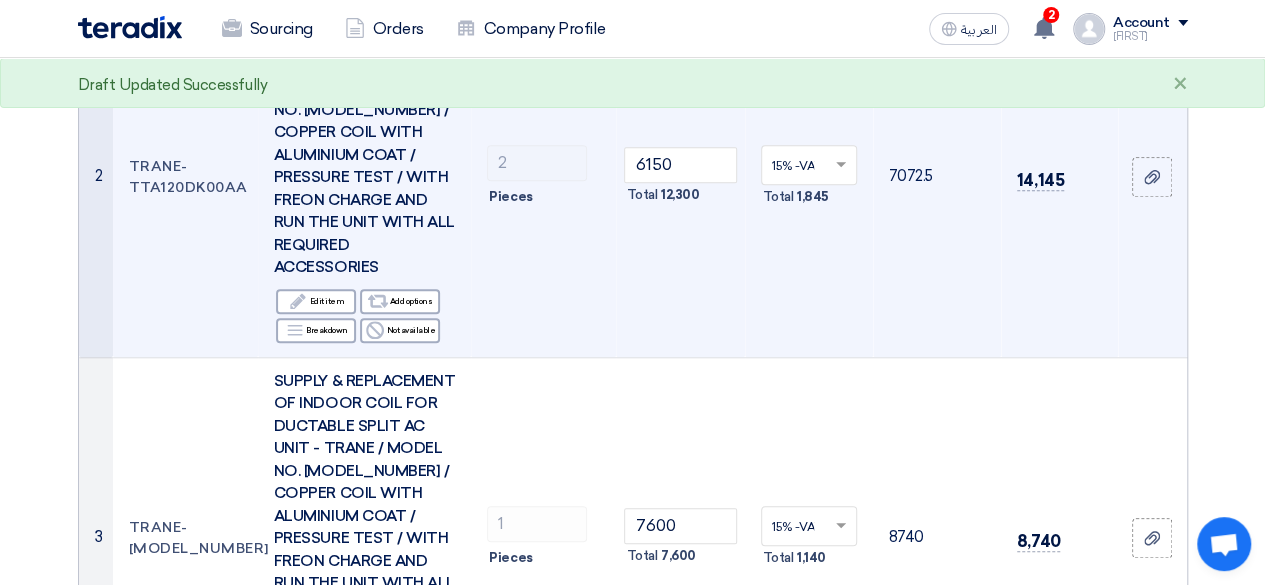 click on "[NUMBER]% -VAT
×
Total
[NUMBER]" 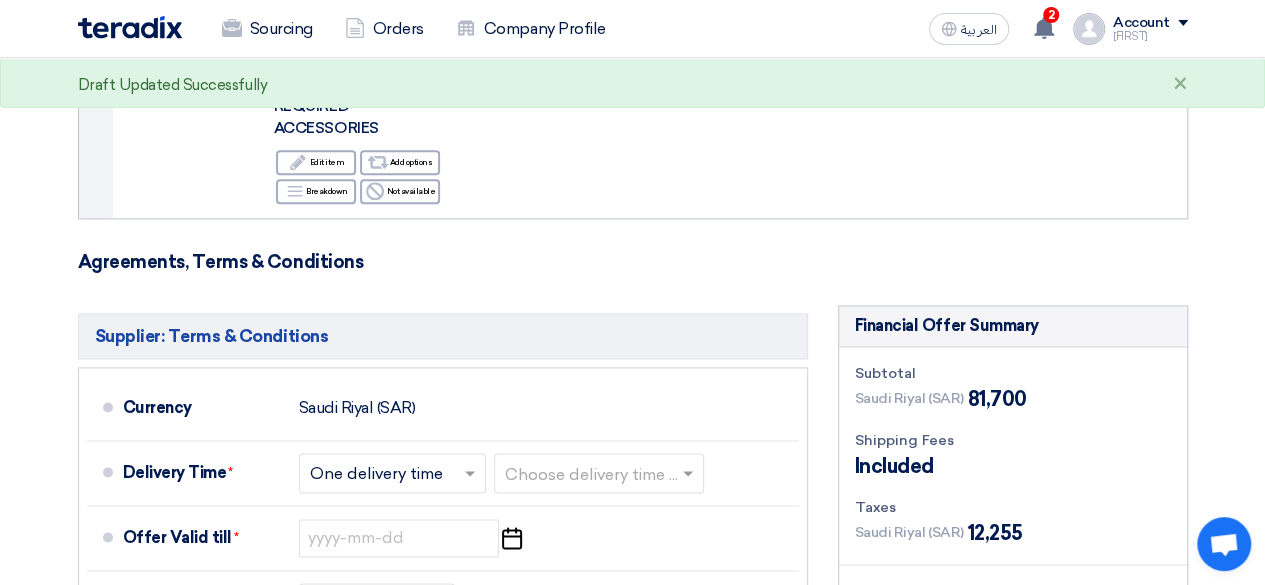 scroll, scrollTop: 1300, scrollLeft: 0, axis: vertical 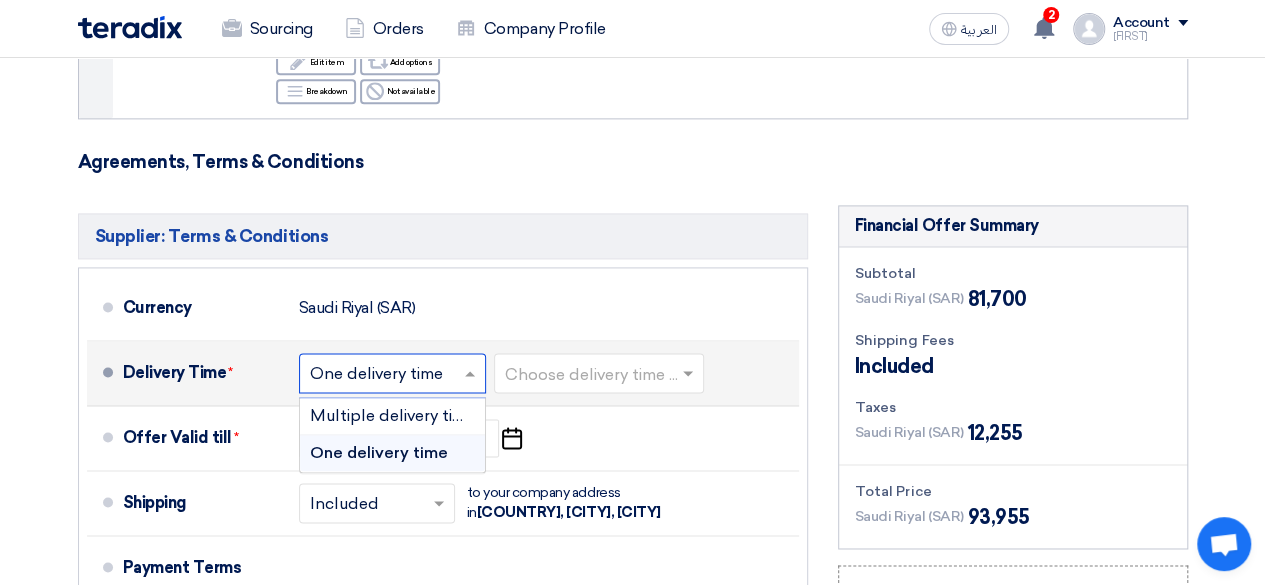 click 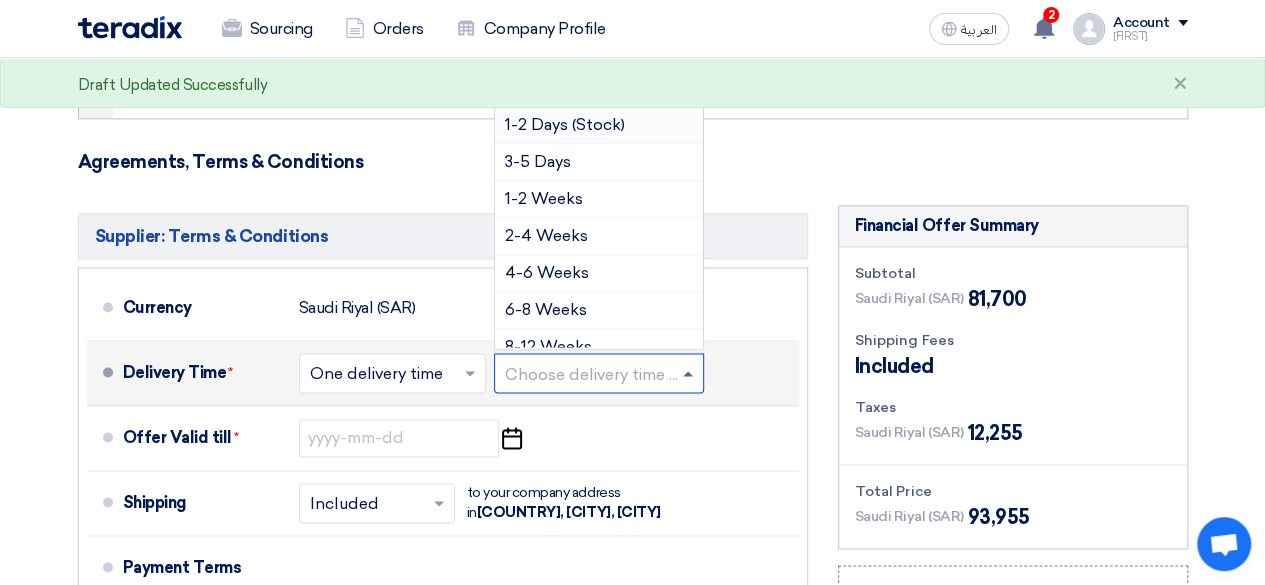 click 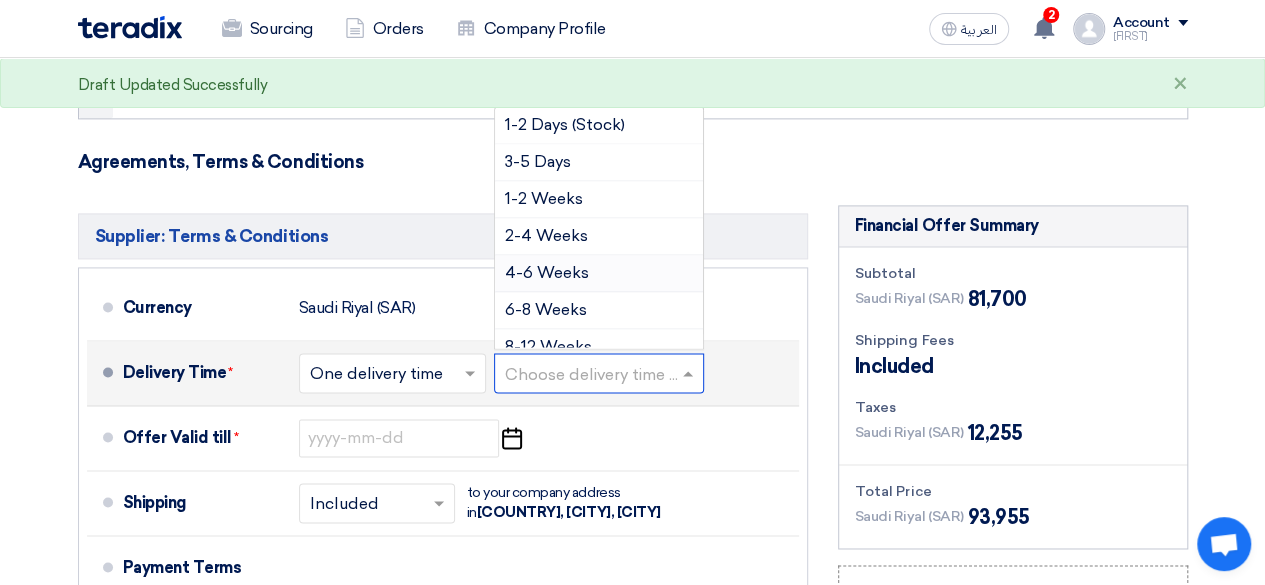 click on "4-6 Weeks" at bounding box center (599, 273) 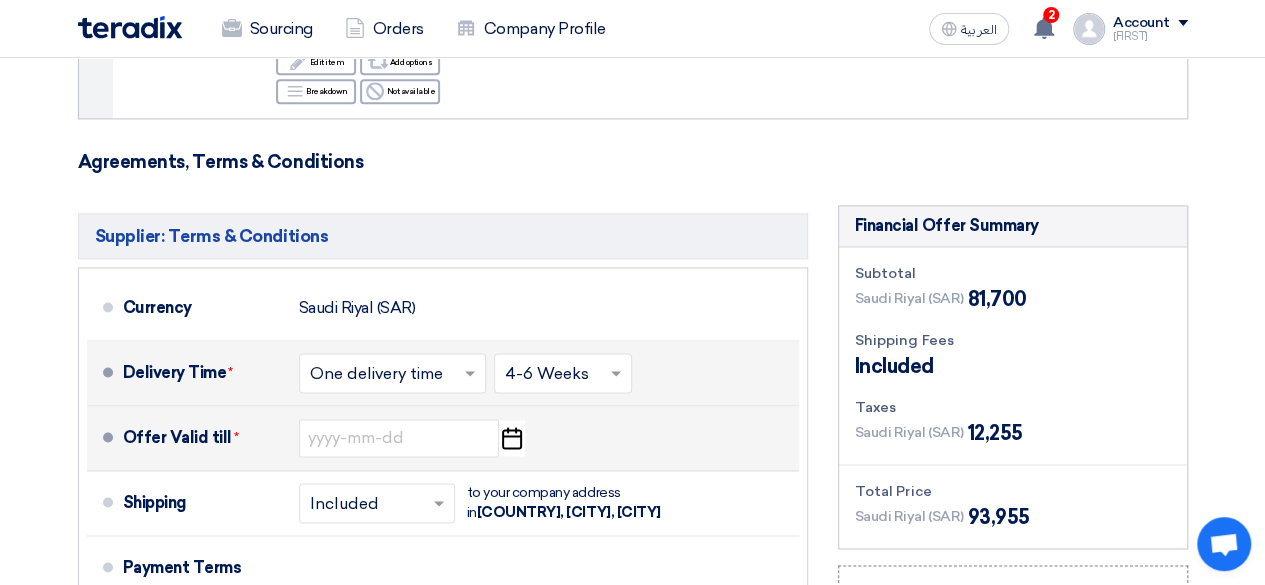 click on "Pick a date" 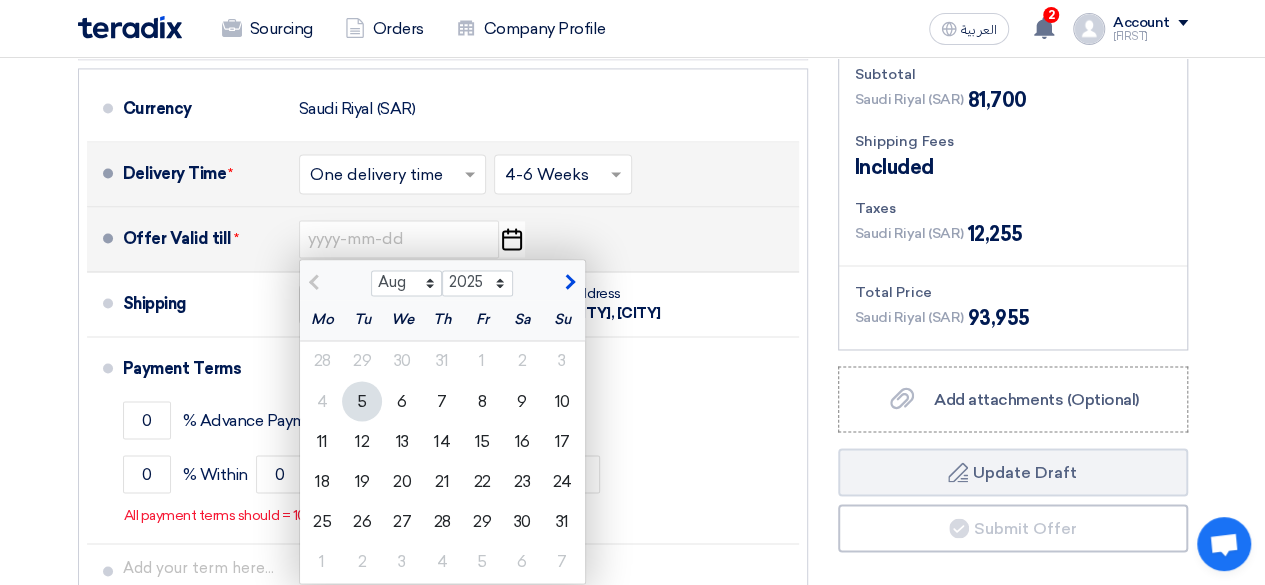 scroll, scrollTop: 1500, scrollLeft: 0, axis: vertical 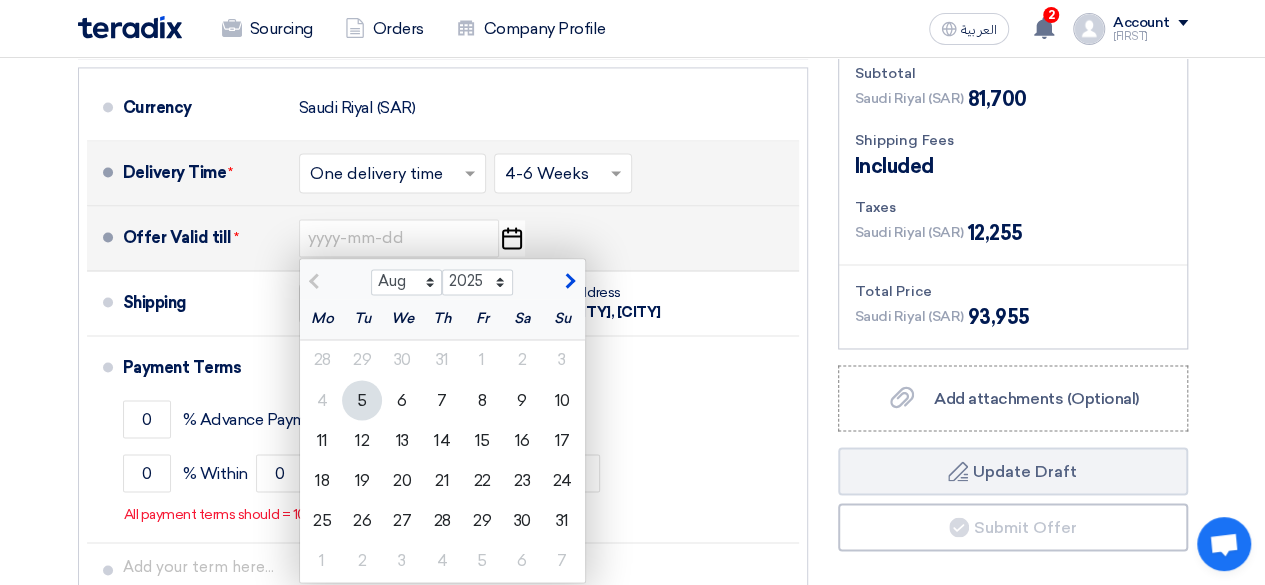 click on "[MONTH] [MONTH] [MONTH] [MONTH]
[YEAR] [YEAR] [YEAR] [YEAR] [YEAR] [YEAR] [YEAR] [YEAR] [YEAR] [YEAR] [YEAR]" 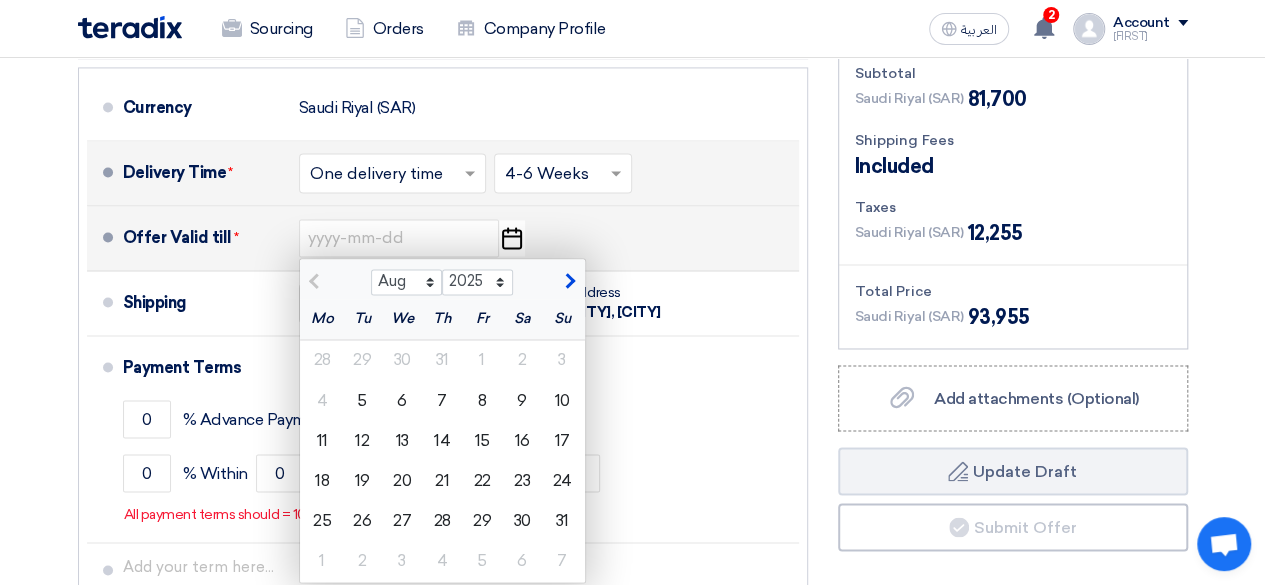 click 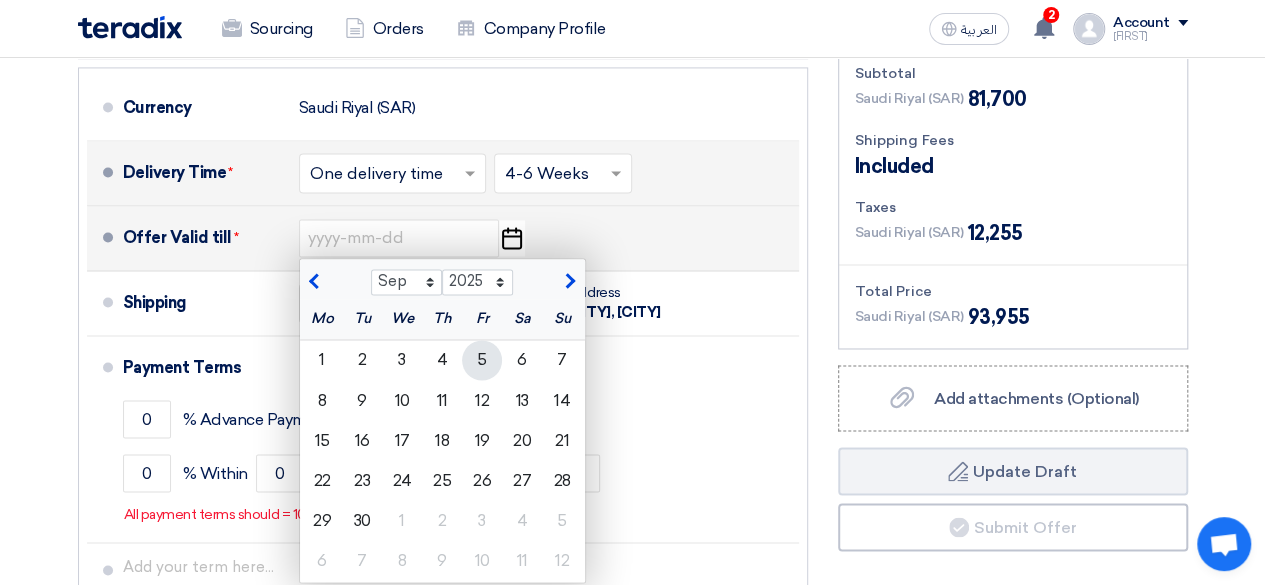 click on "5" 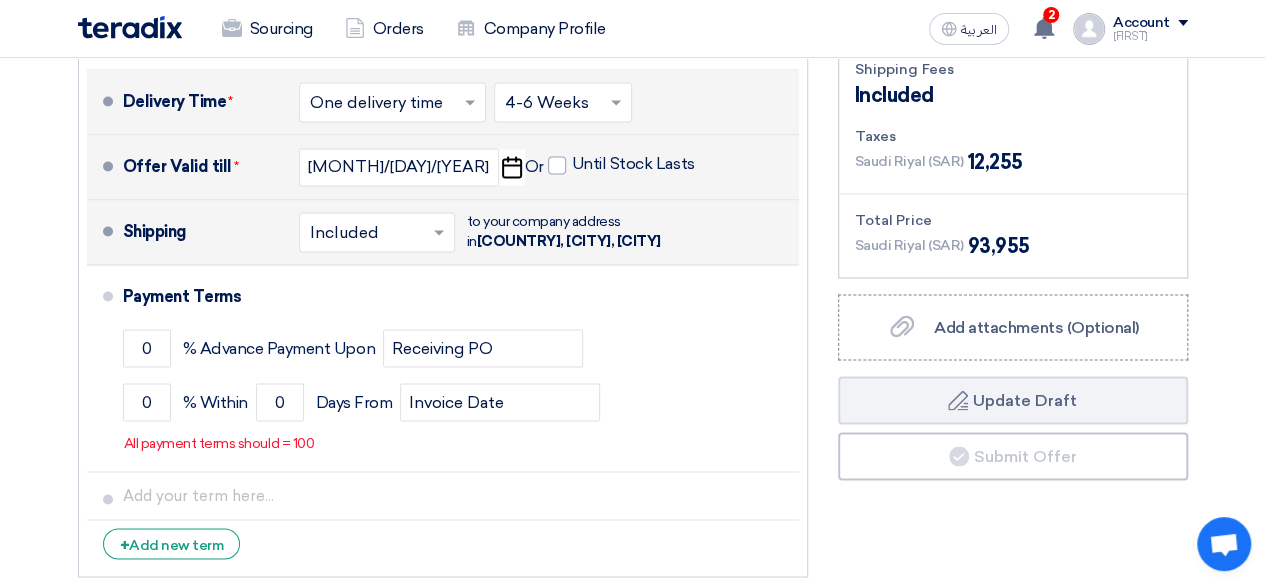 scroll, scrollTop: 1600, scrollLeft: 0, axis: vertical 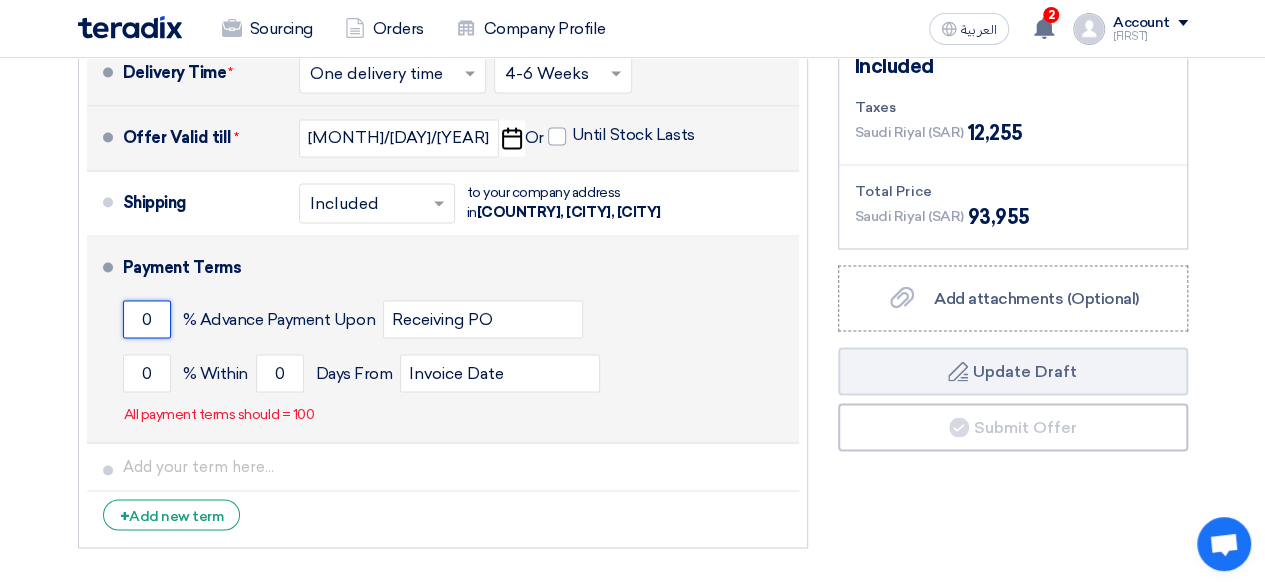 drag, startPoint x: 154, startPoint y: 321, endPoint x: 113, endPoint y: 310, distance: 42.44997 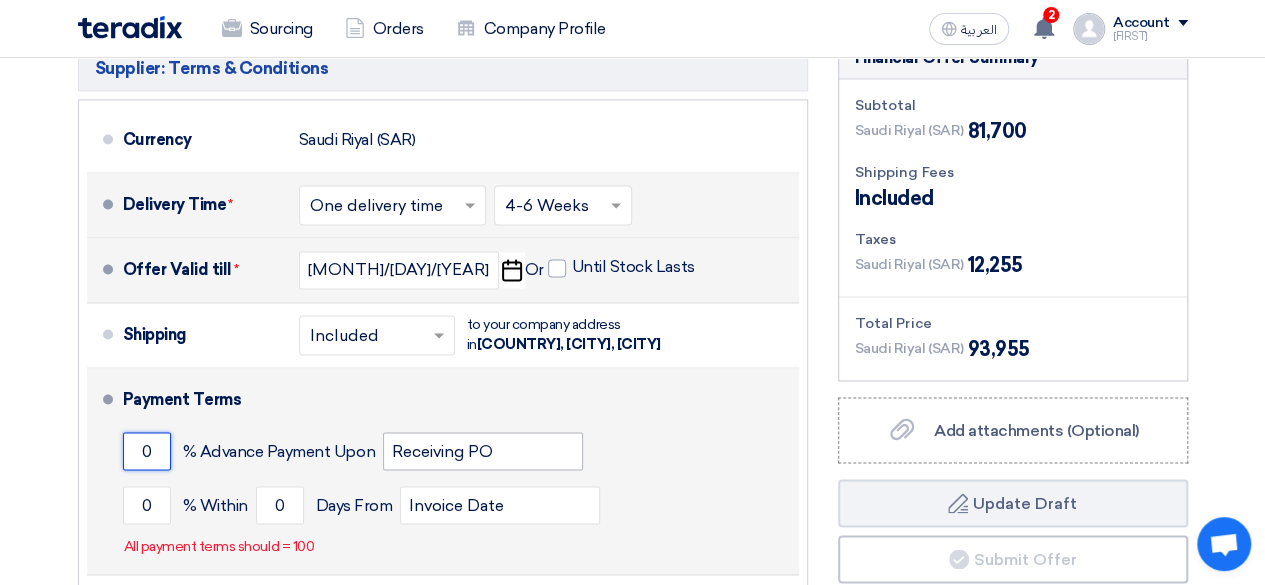scroll, scrollTop: 1500, scrollLeft: 0, axis: vertical 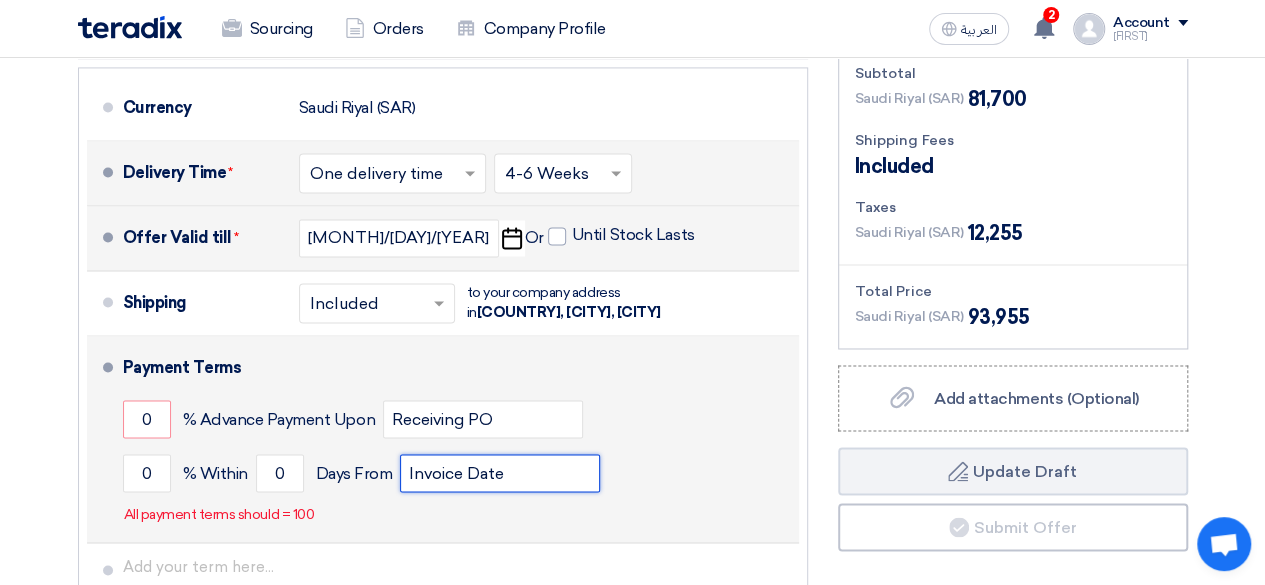 click on "Invoice Date" 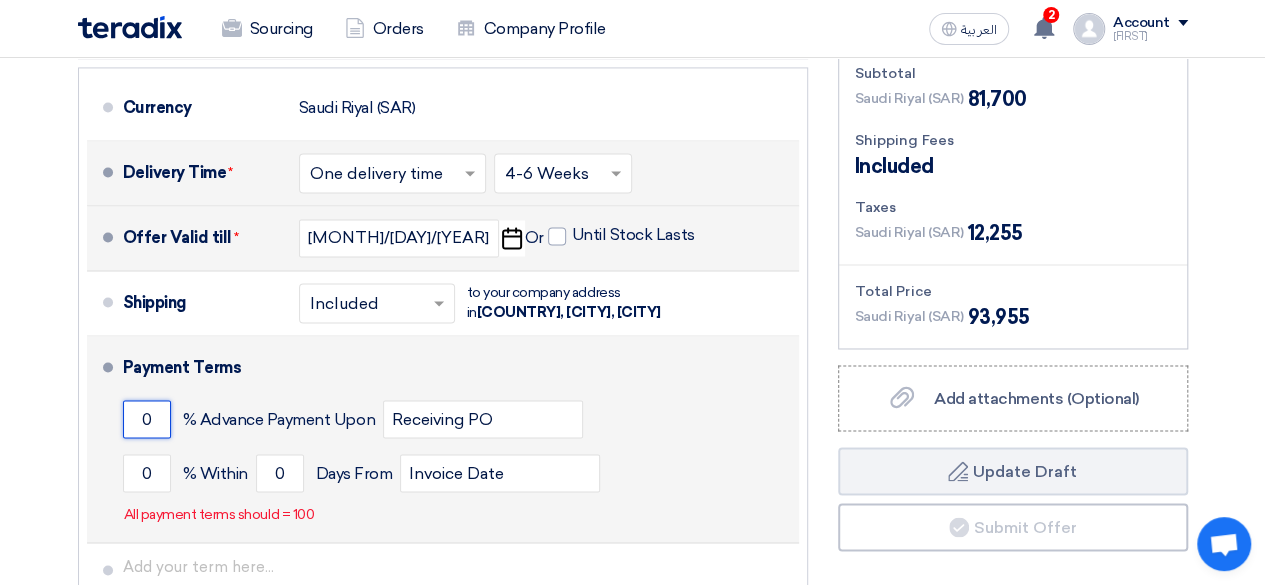click on "0" 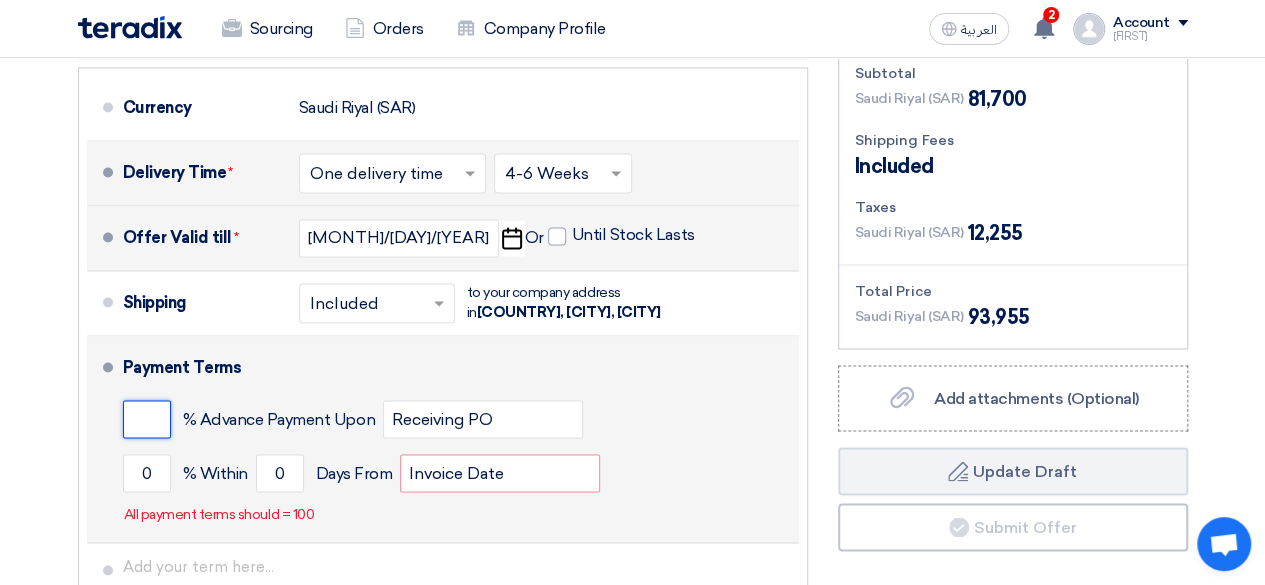 type on "0" 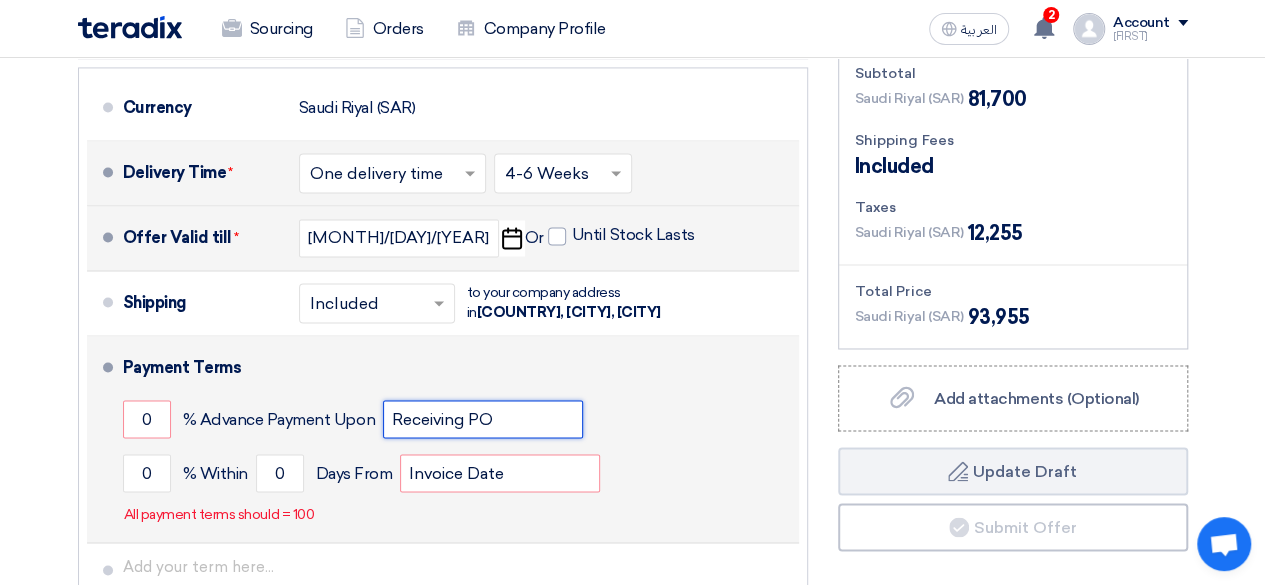 click on "Receiving PO" 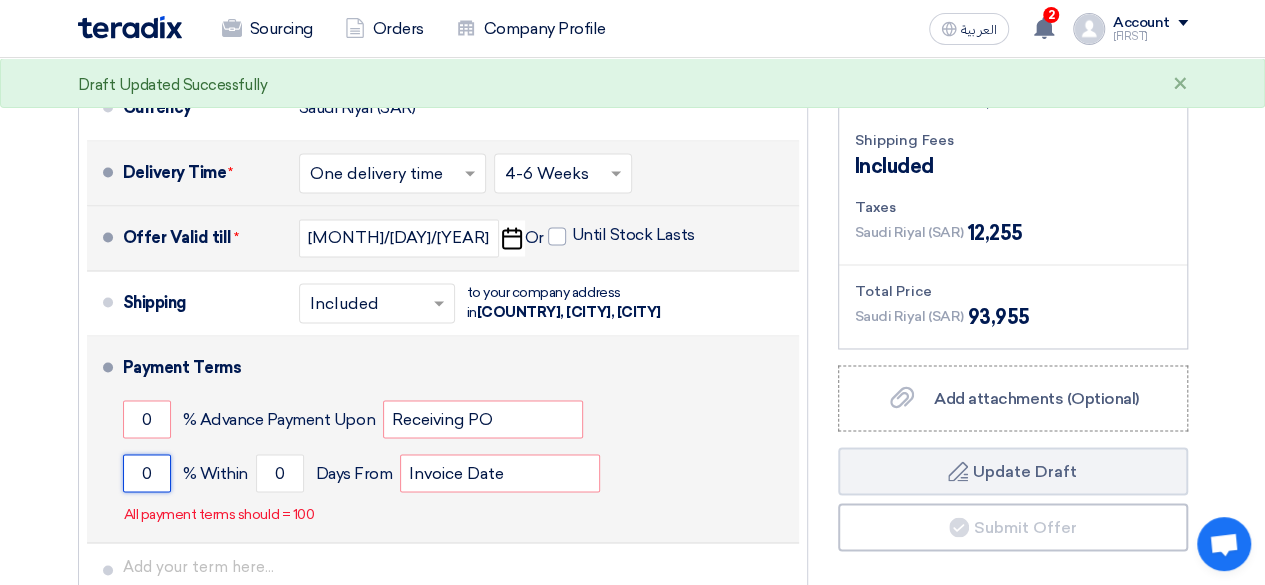 drag, startPoint x: 151, startPoint y: 470, endPoint x: 134, endPoint y: 469, distance: 17.029387 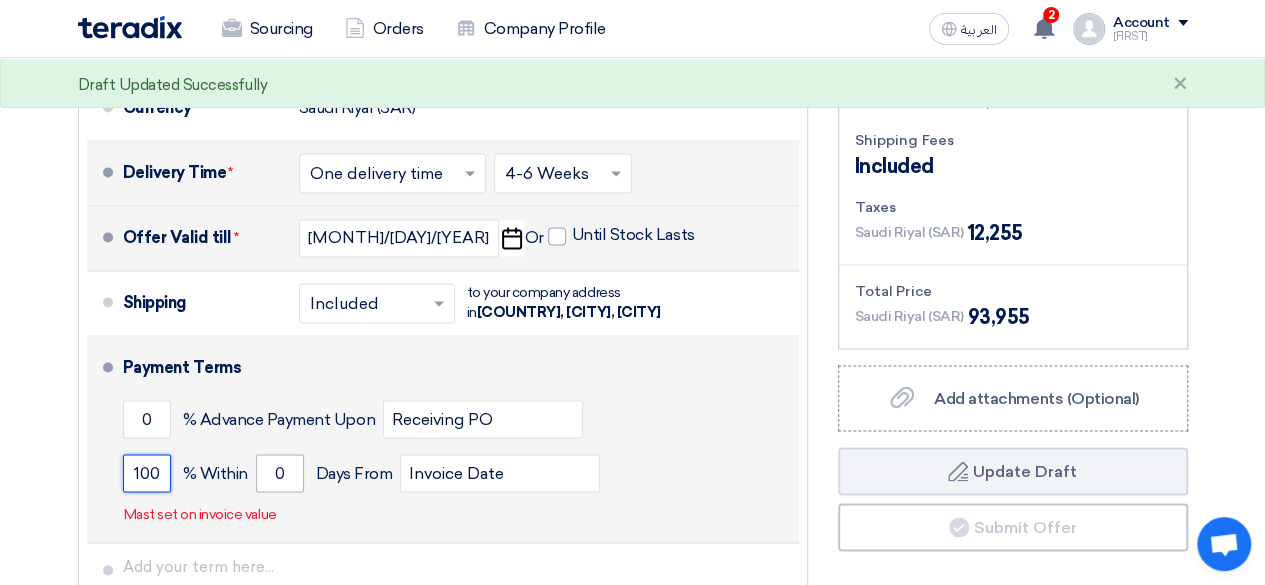 type on "100" 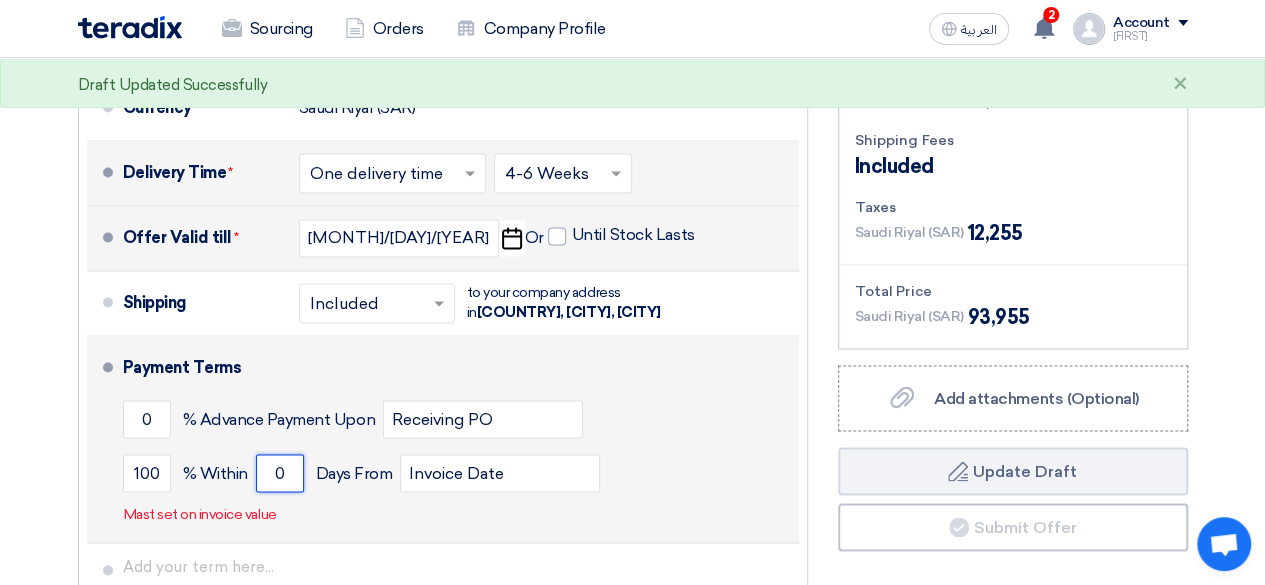 drag, startPoint x: 288, startPoint y: 467, endPoint x: 274, endPoint y: 469, distance: 14.142136 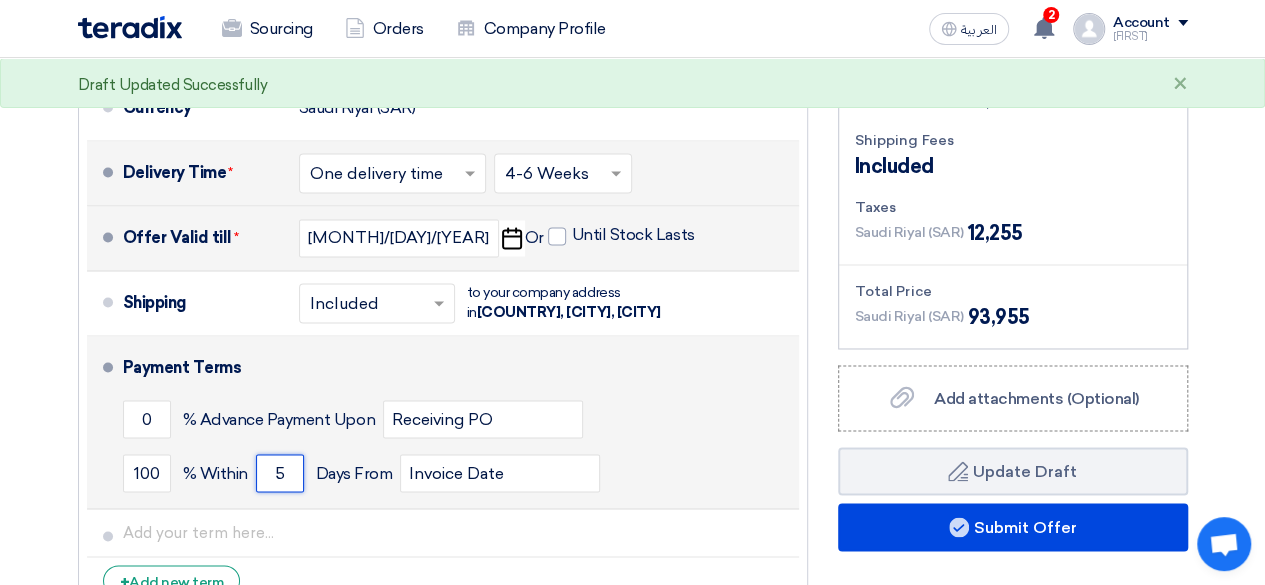 type on "5" 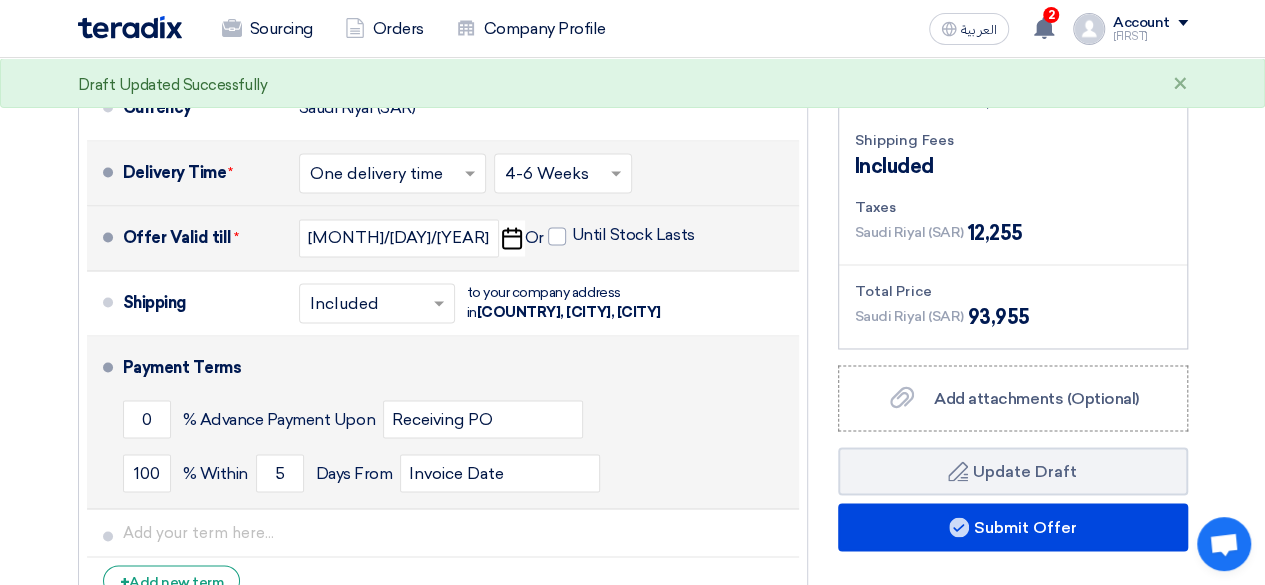 click on "[NUMBER] % Within [NUMBER] Days From [DATE]" 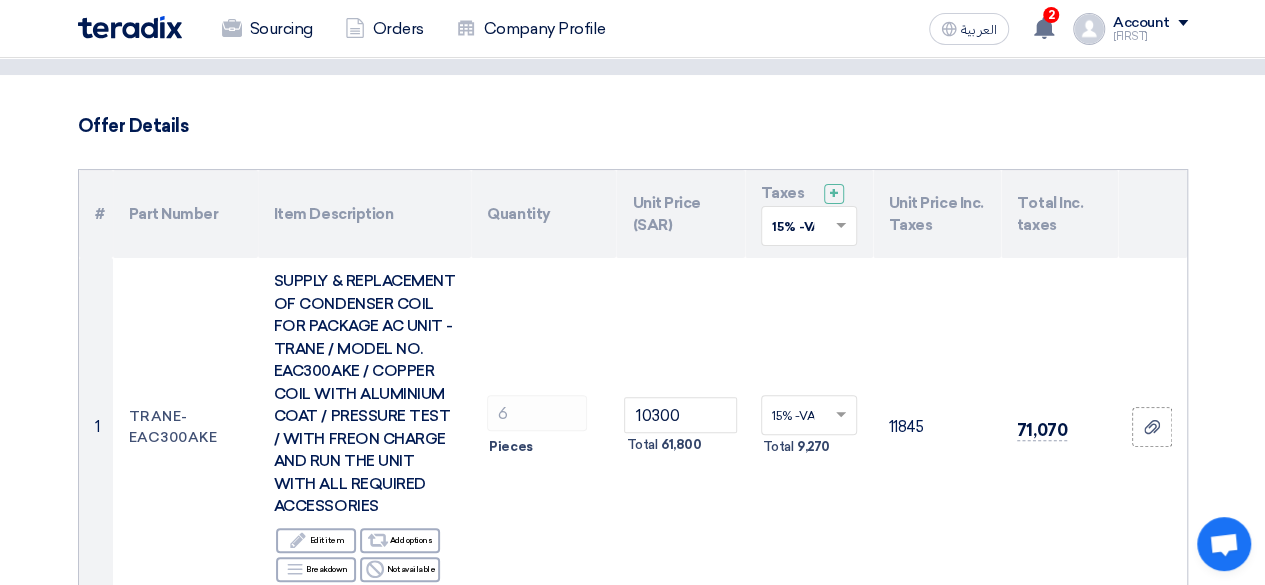scroll, scrollTop: 0, scrollLeft: 0, axis: both 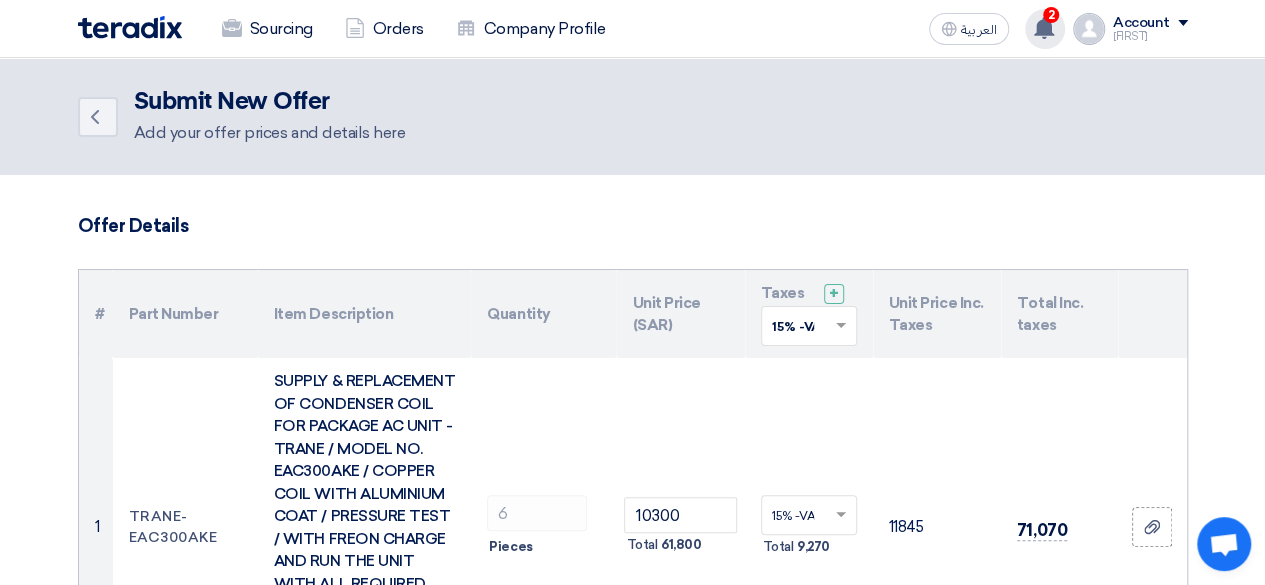 click 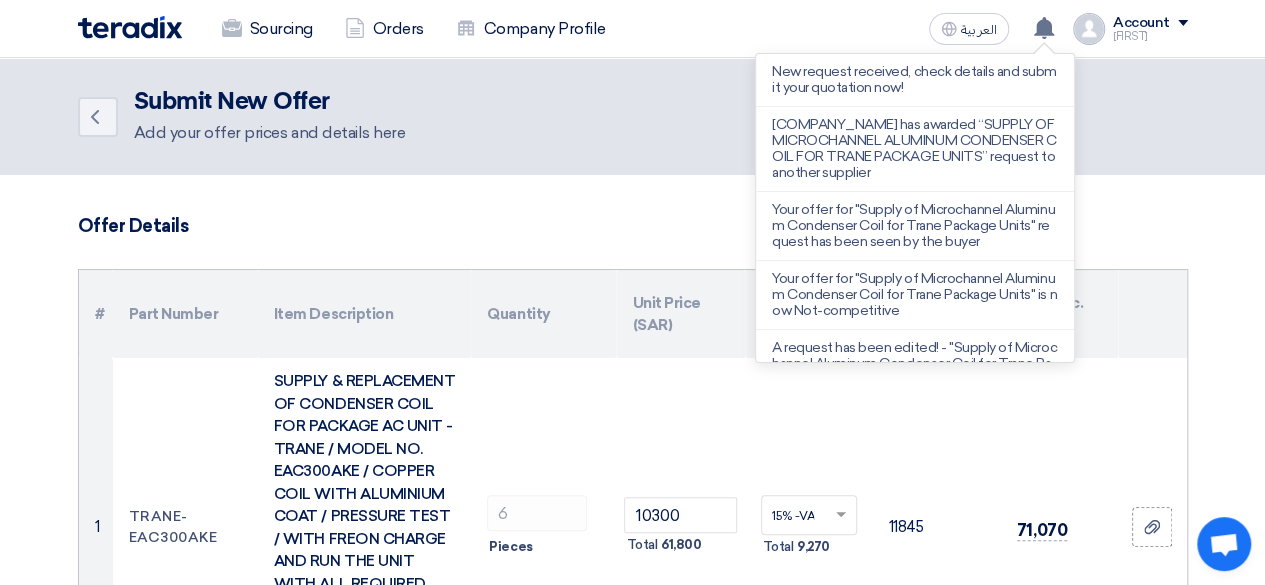 click on "Back
Submit New Offer
Add your offer prices and details here" 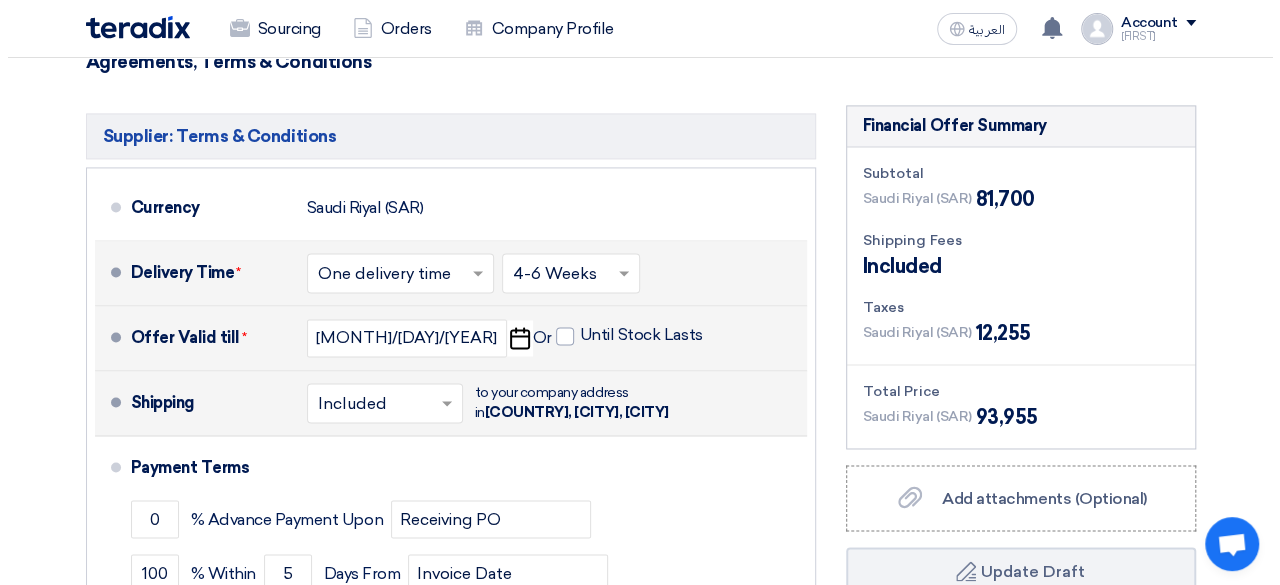 scroll, scrollTop: 1700, scrollLeft: 0, axis: vertical 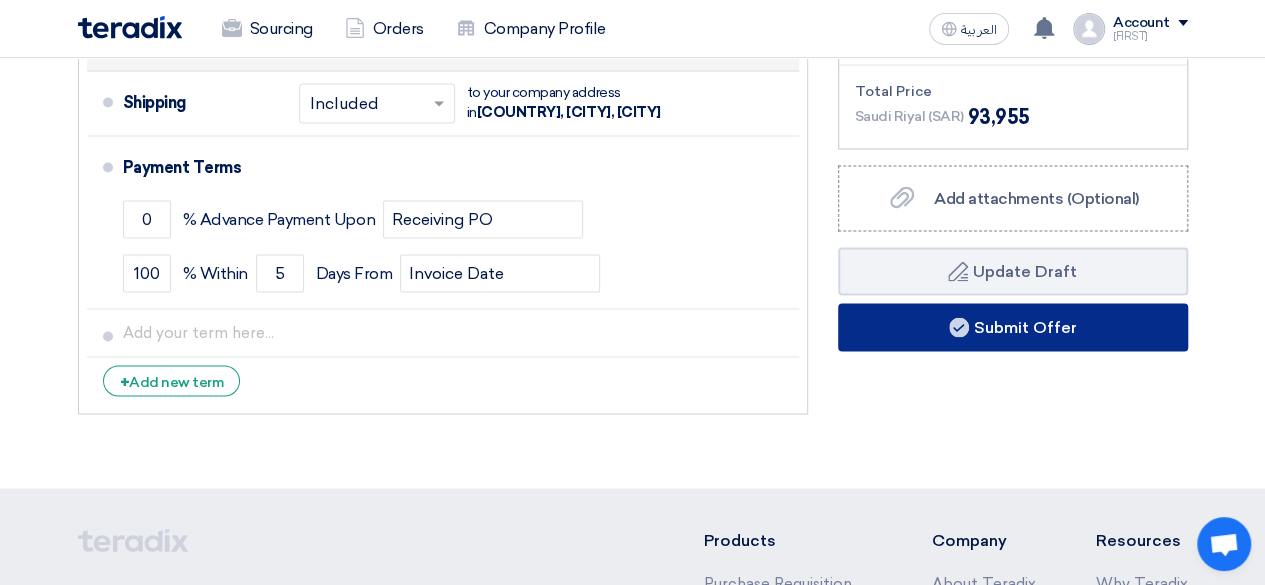 click on "Submit Offer" 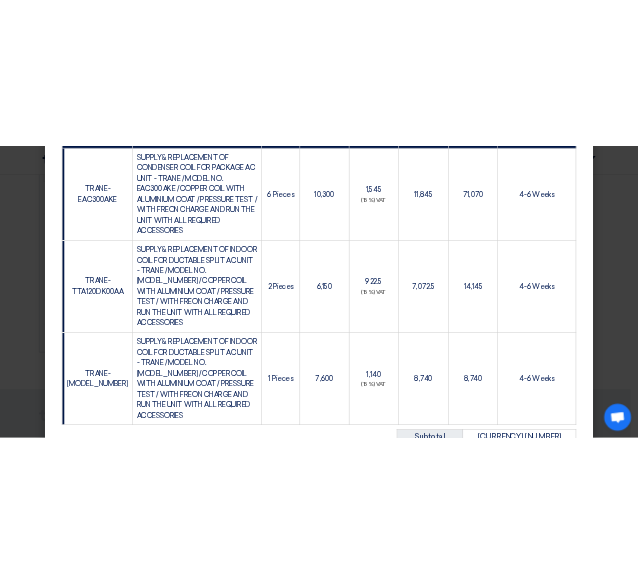 scroll, scrollTop: 300, scrollLeft: 0, axis: vertical 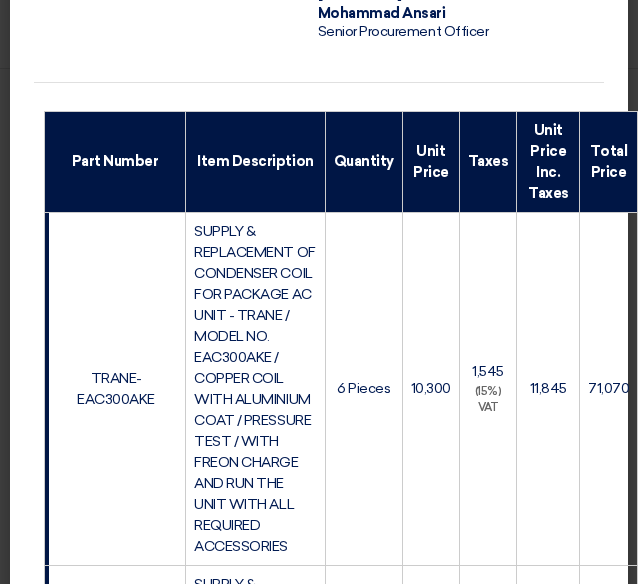 drag, startPoint x: 457, startPoint y: 338, endPoint x: 515, endPoint y: 337, distance: 58.00862 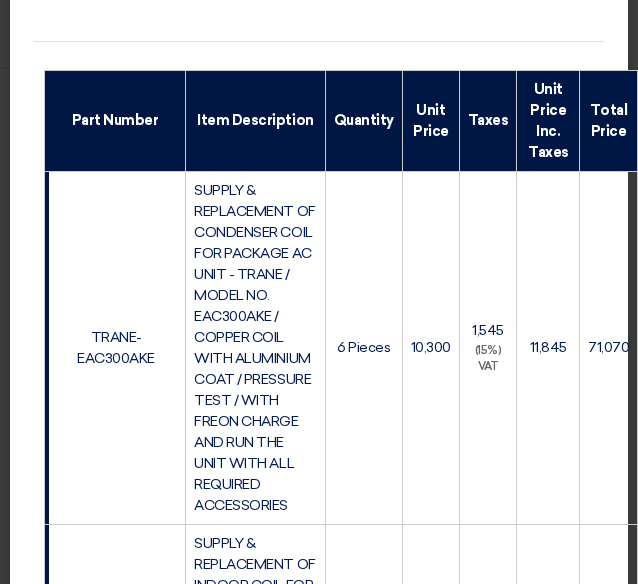 scroll, scrollTop: 400, scrollLeft: 0, axis: vertical 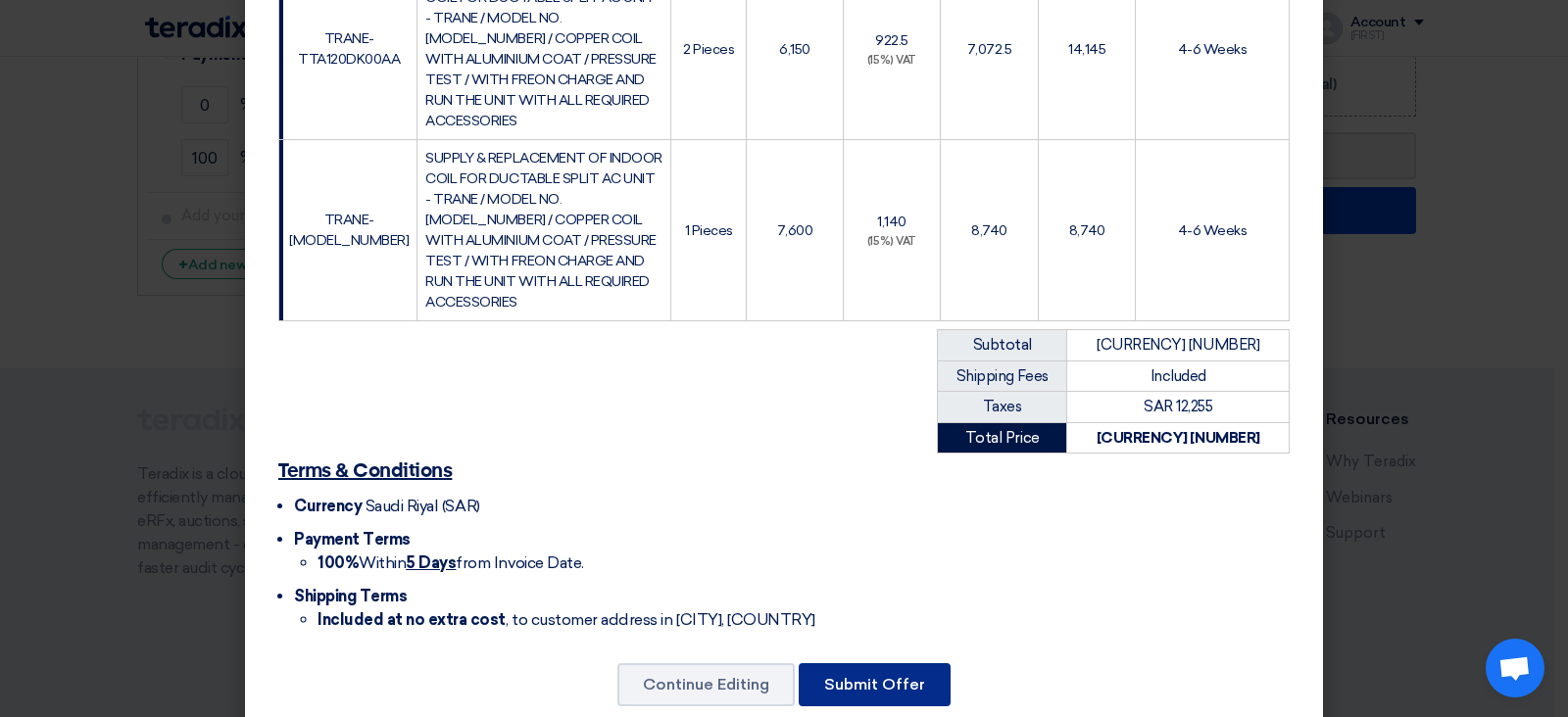click on "Submit Offer" 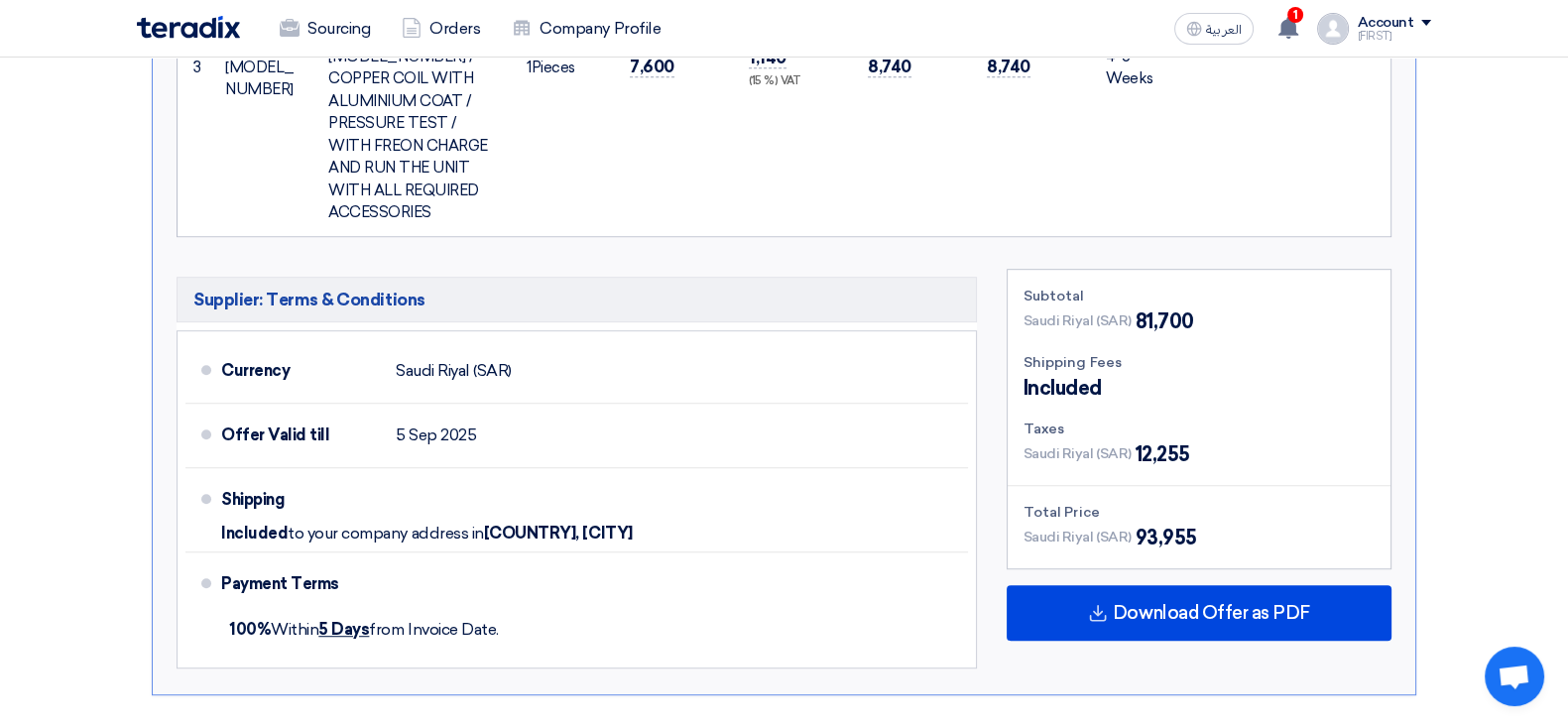 scroll, scrollTop: 1611, scrollLeft: 0, axis: vertical 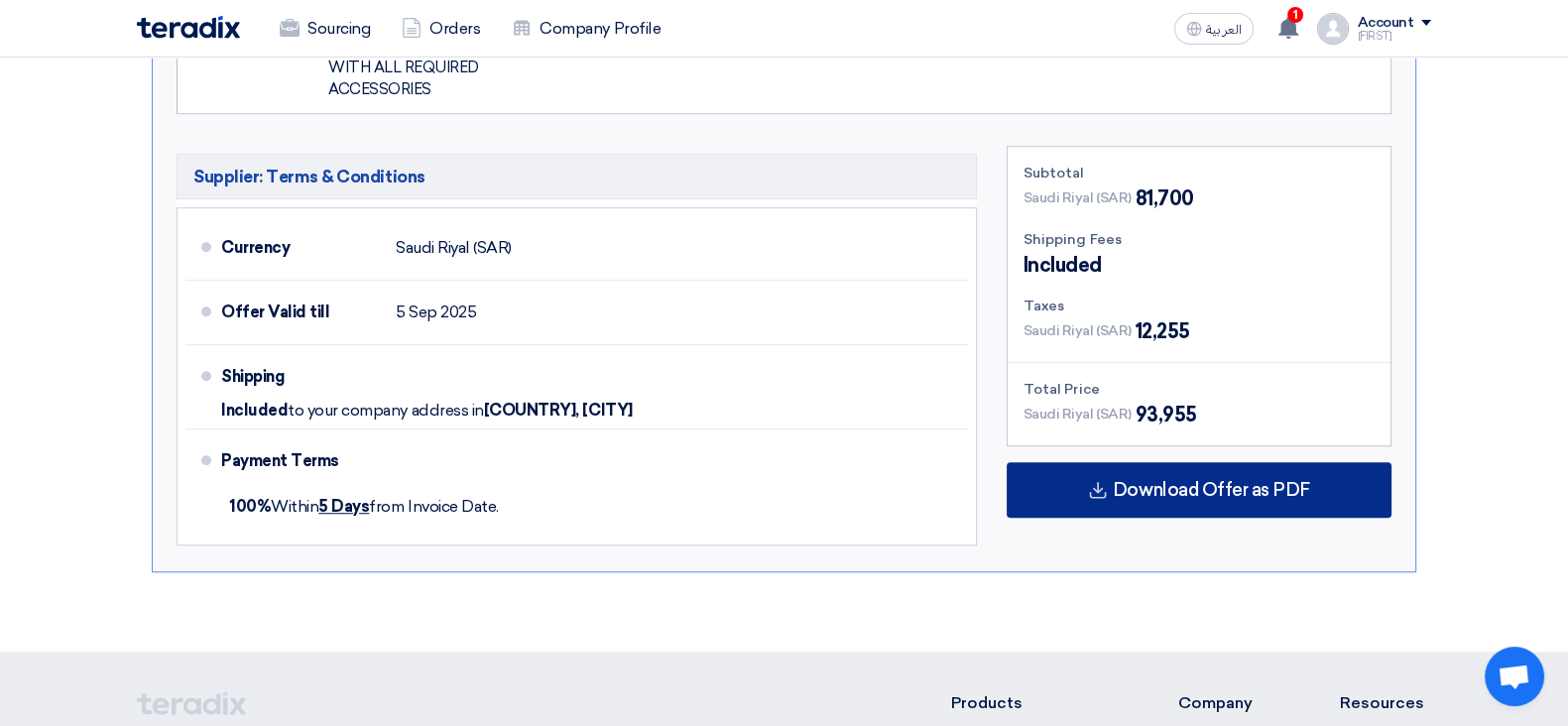 click on "Download Offer as PDF" at bounding box center [1199, 490] 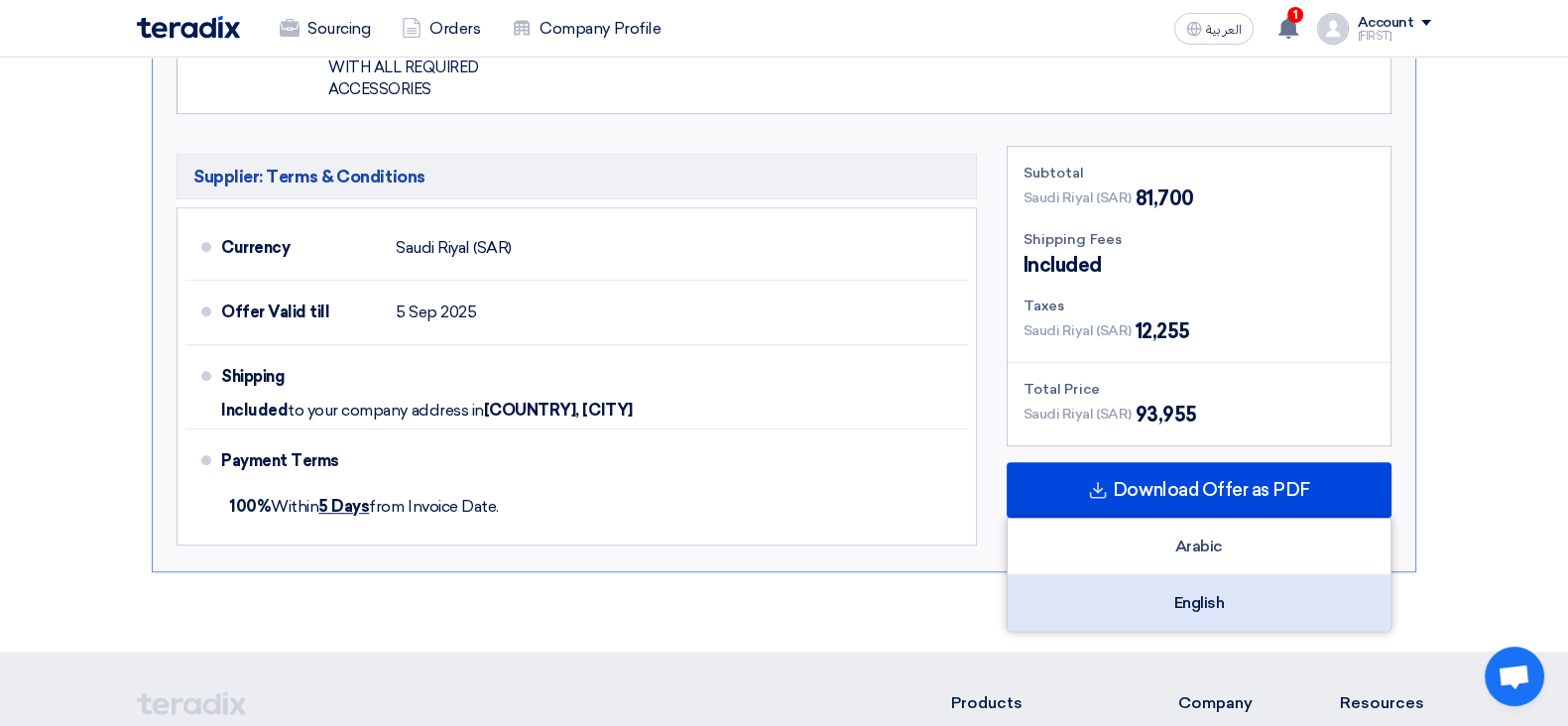 click on "English" at bounding box center [1199, 603] 